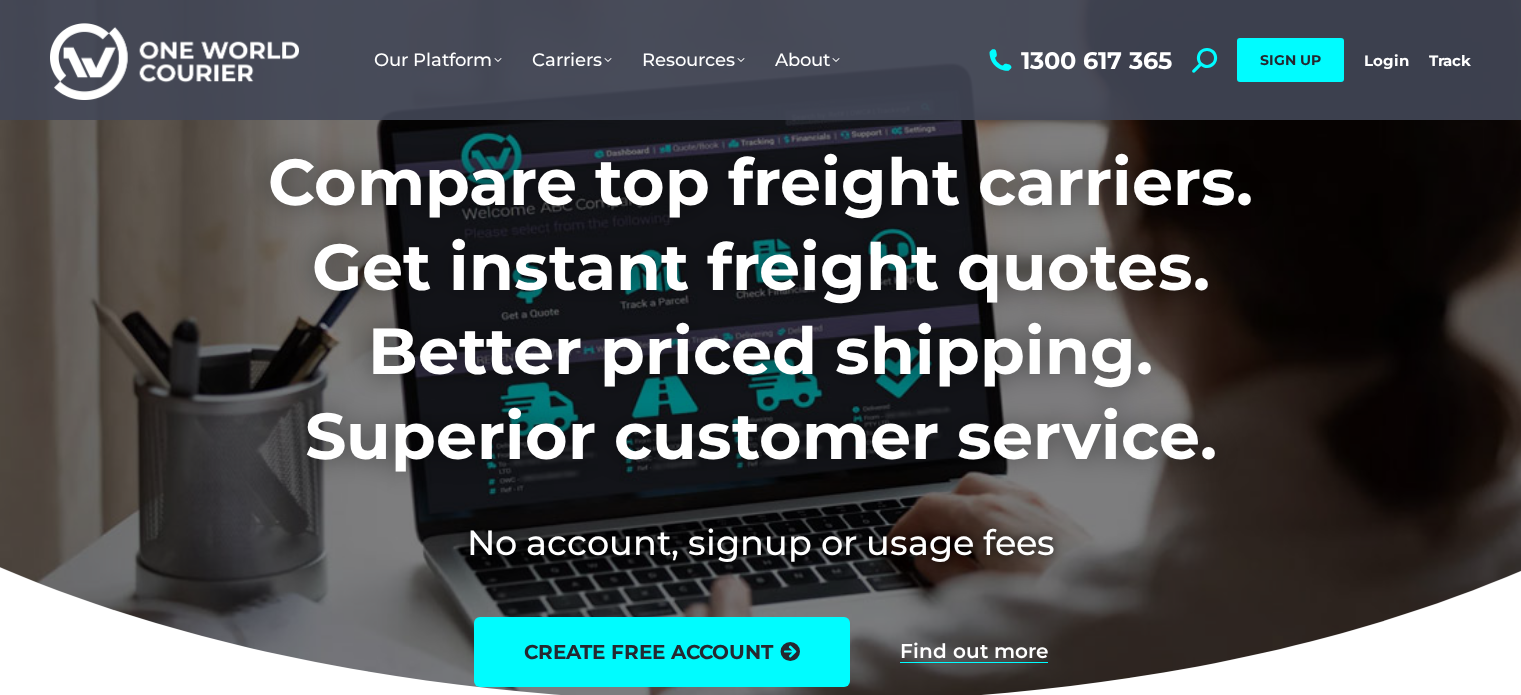 scroll, scrollTop: 0, scrollLeft: 0, axis: both 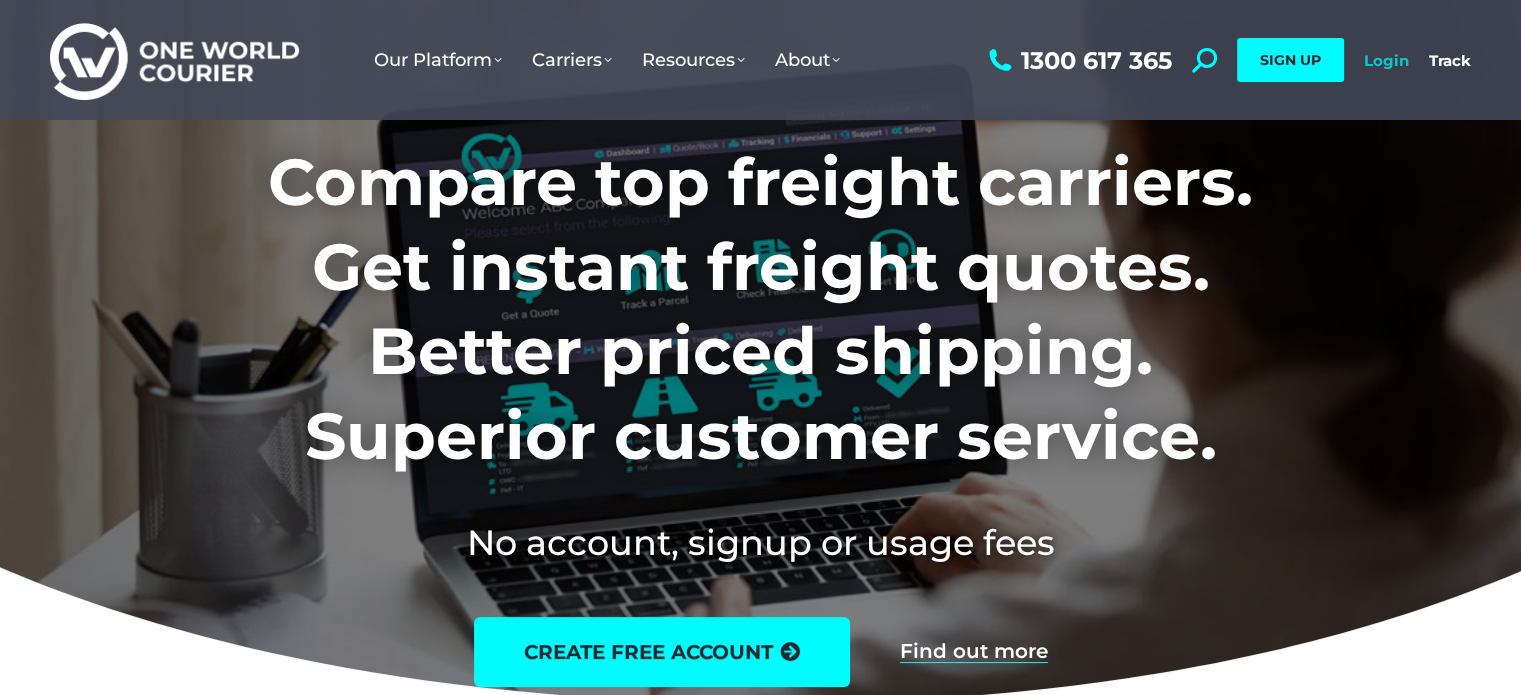 click on "Login" at bounding box center (1386, 60) 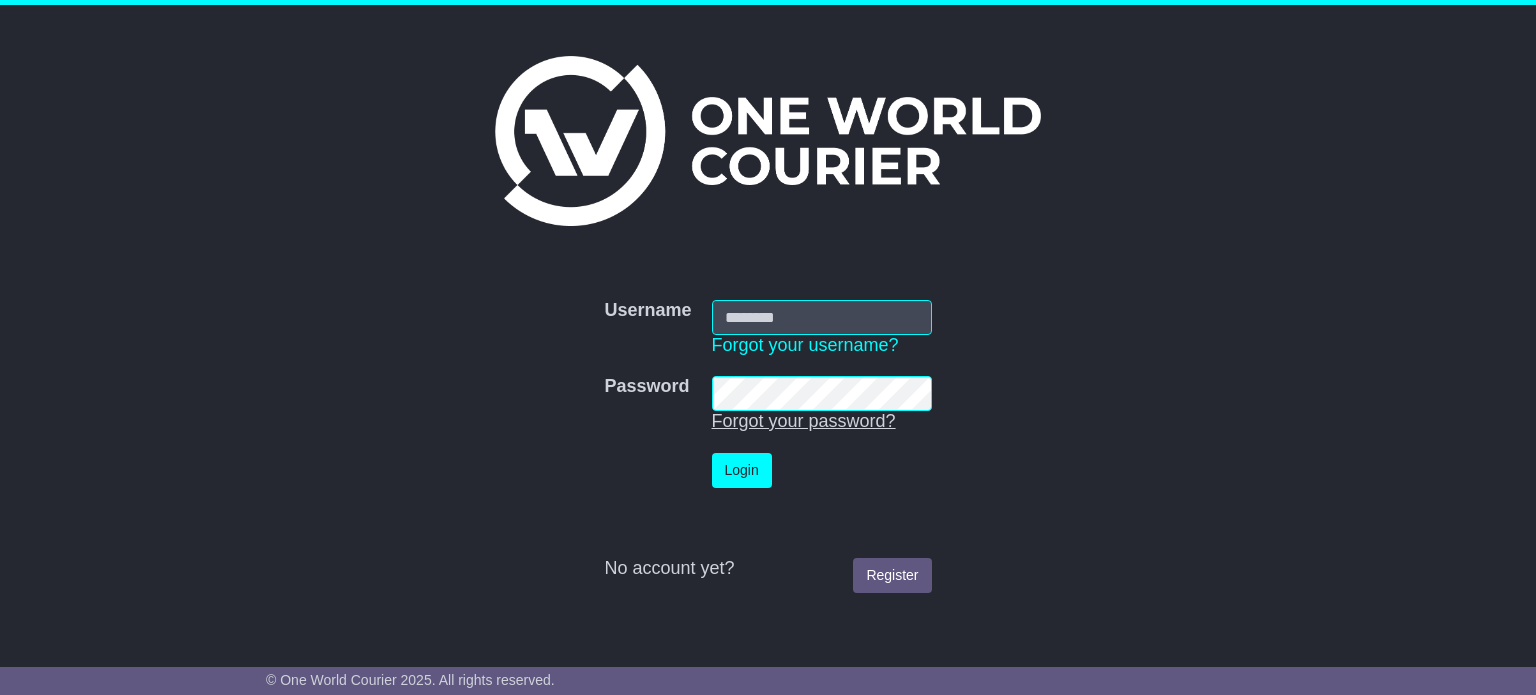 scroll, scrollTop: 0, scrollLeft: 0, axis: both 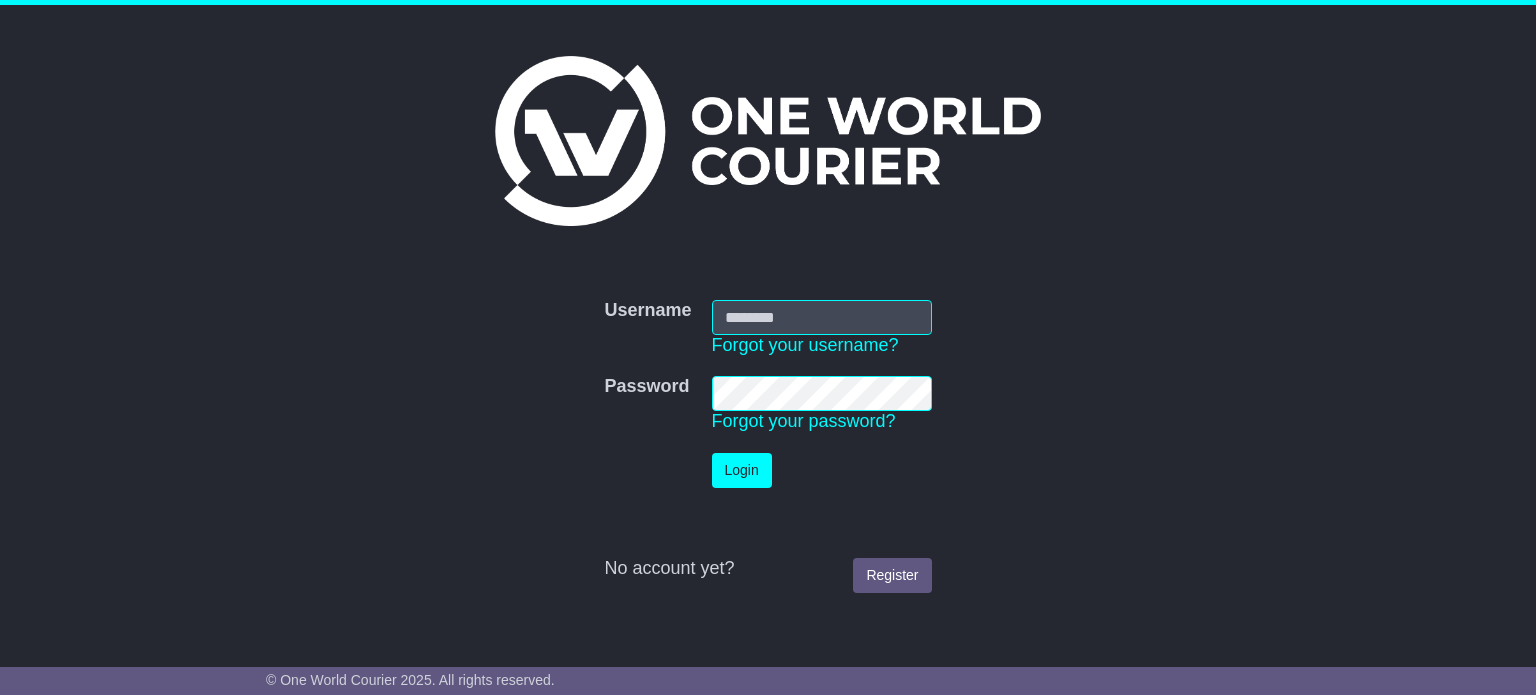 type on "**********" 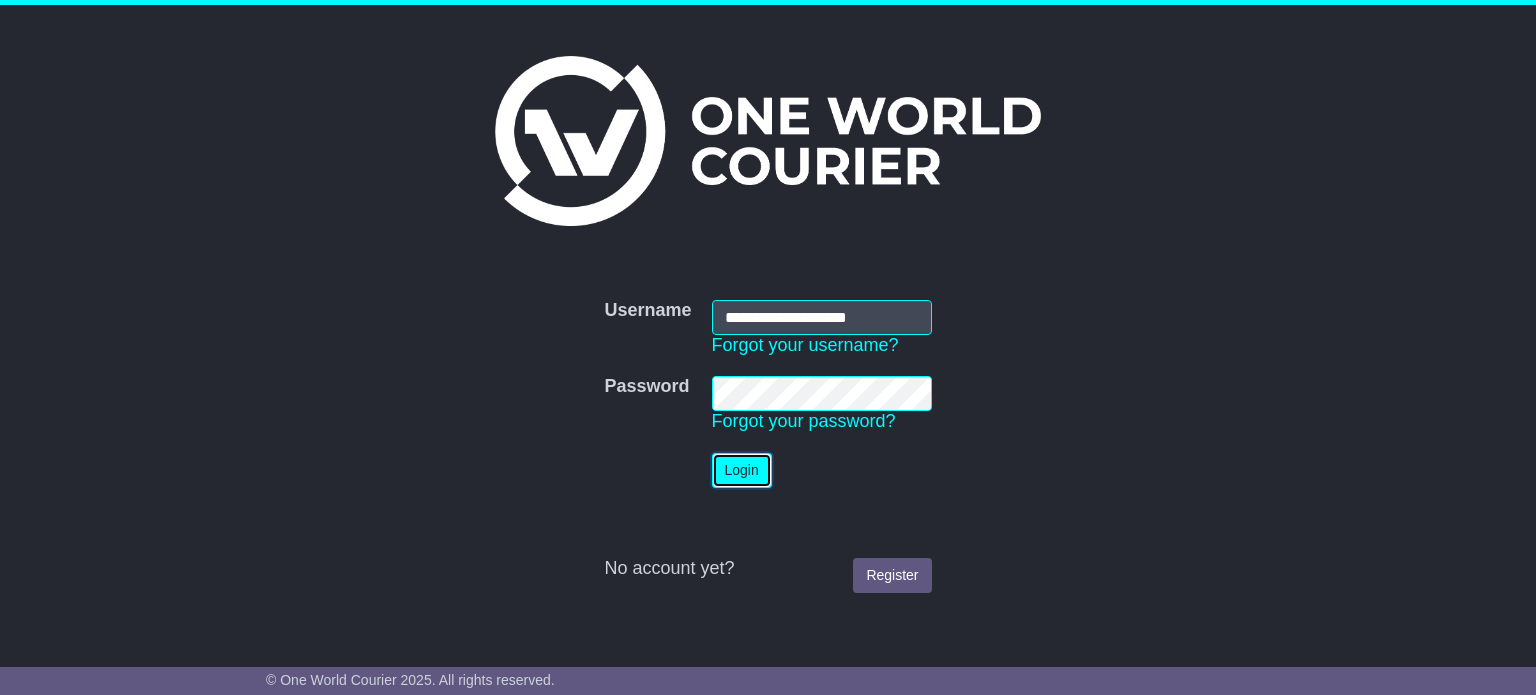 click on "Login" at bounding box center (742, 470) 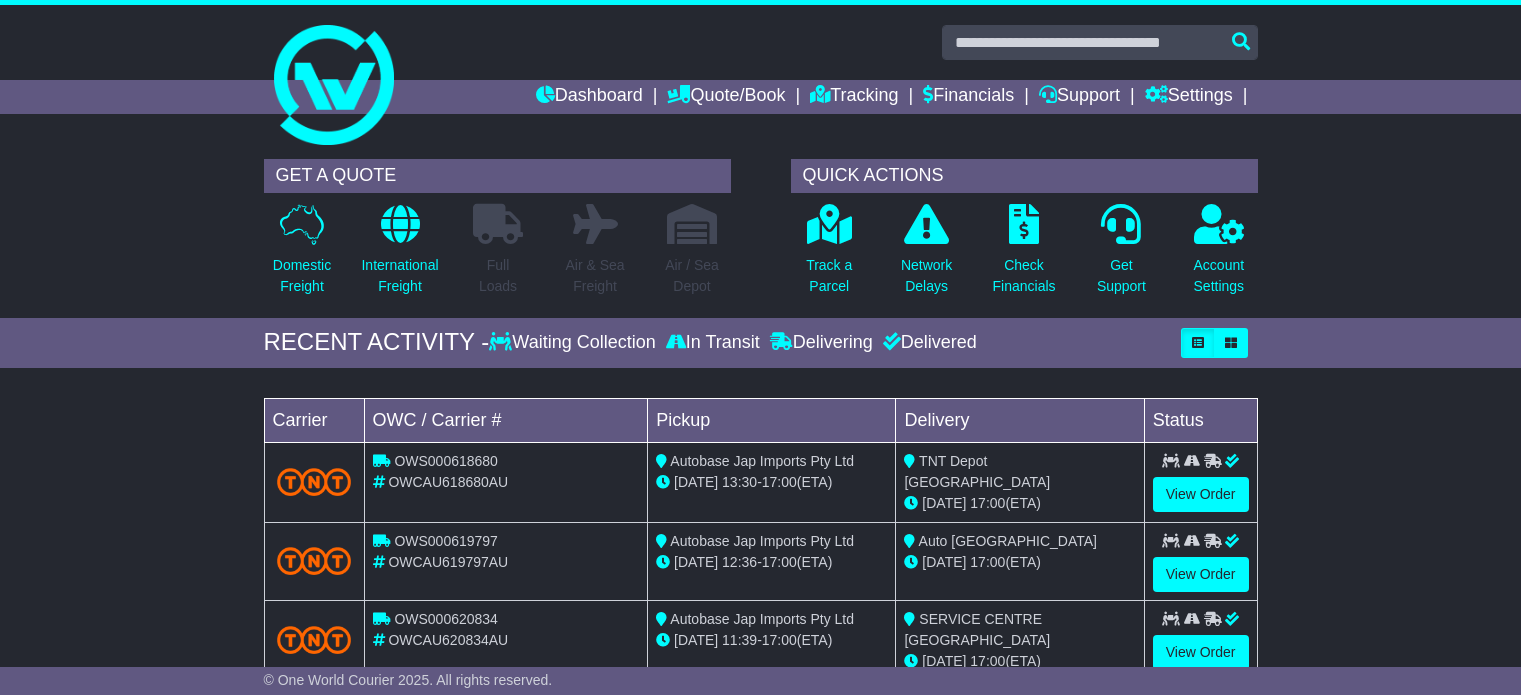 scroll, scrollTop: 0, scrollLeft: 0, axis: both 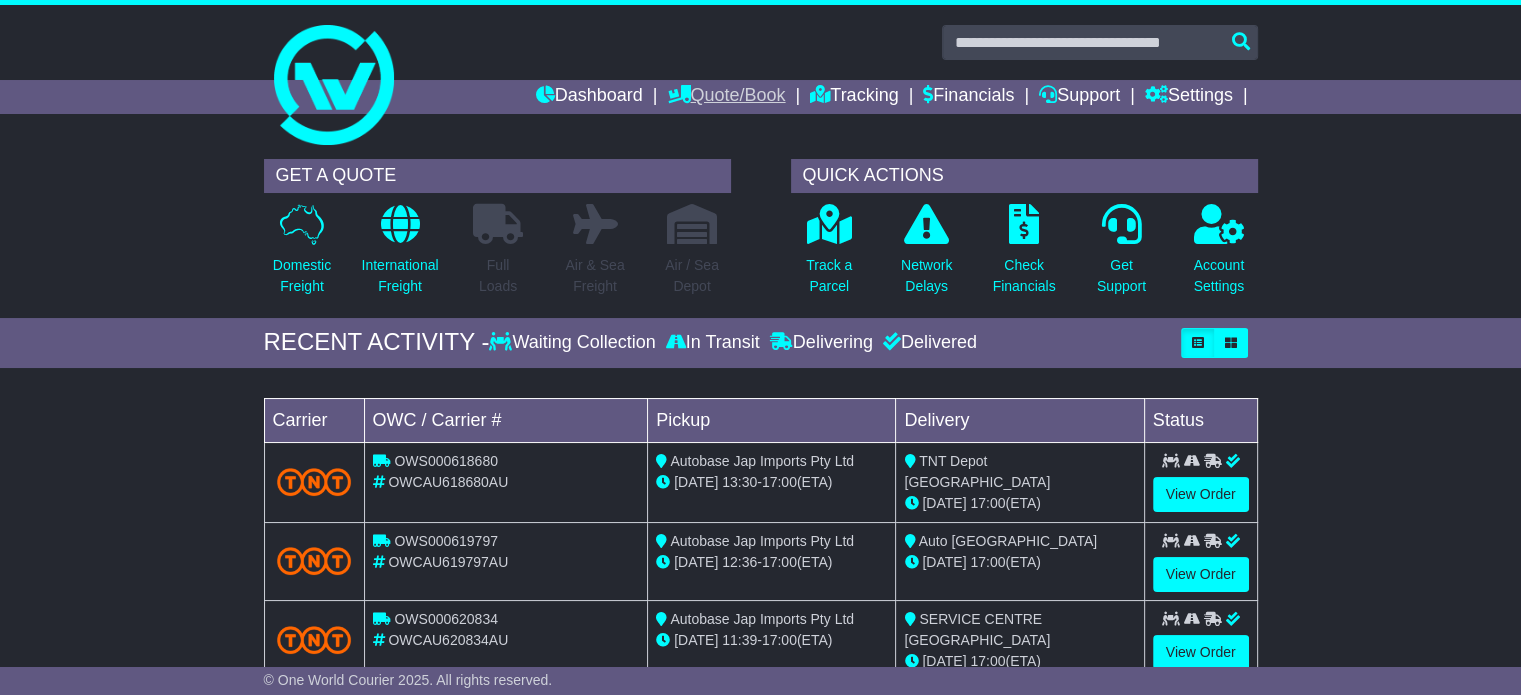 click on "Quote/Book" at bounding box center (726, 97) 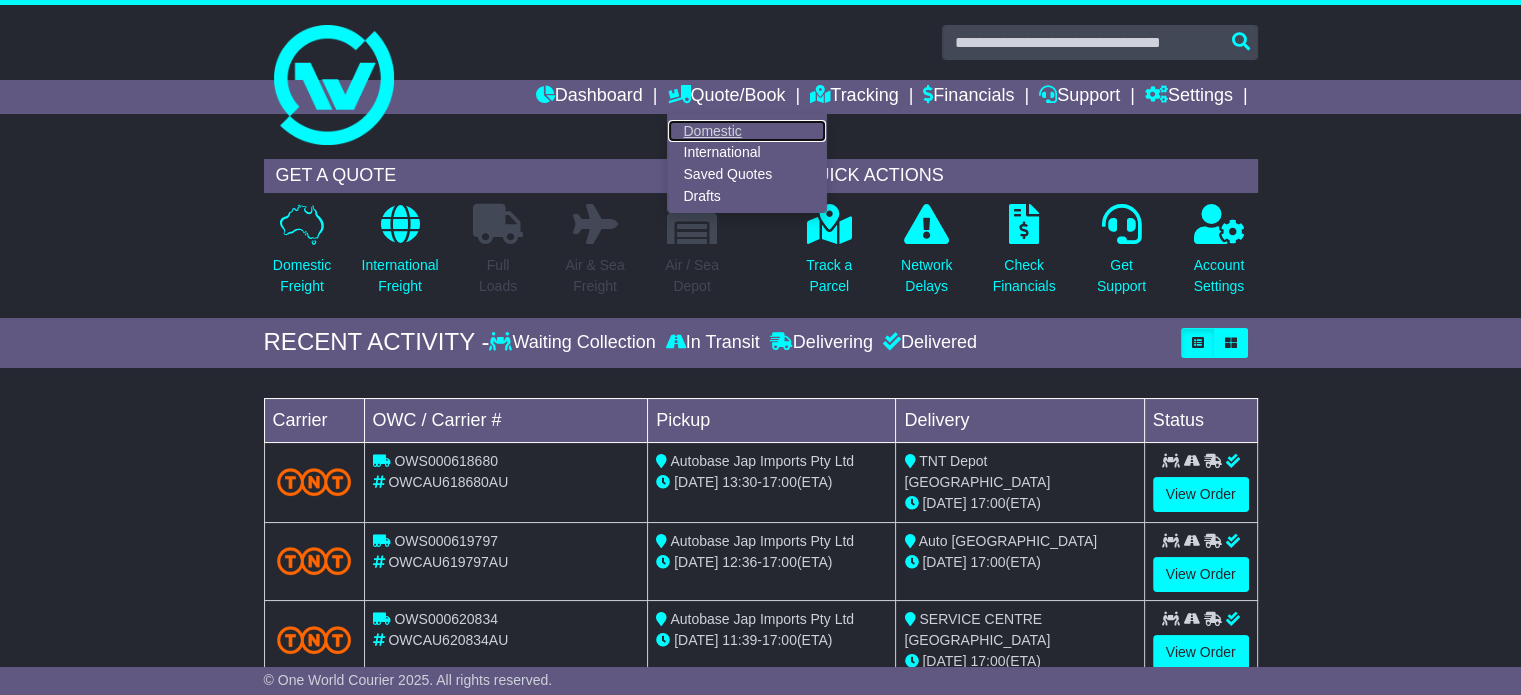 click on "Domestic" at bounding box center [747, 131] 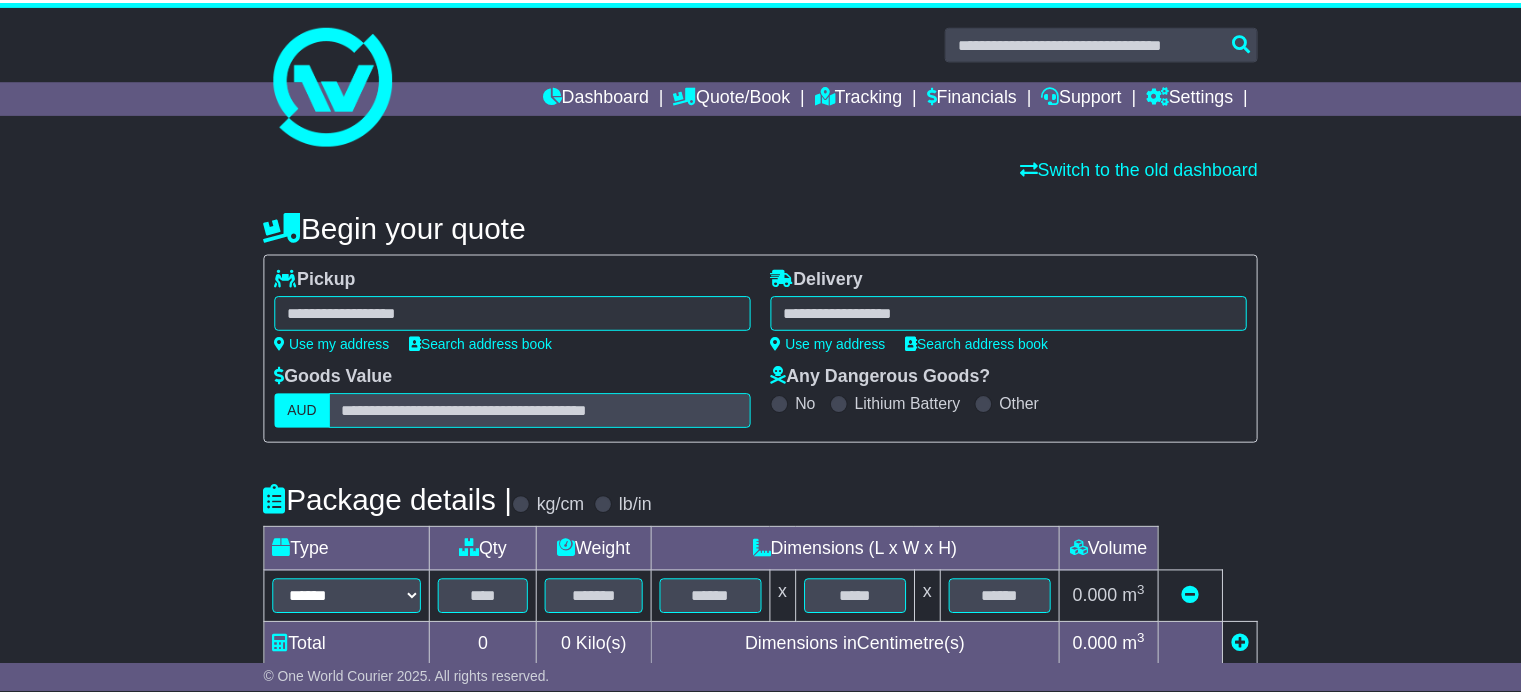 scroll, scrollTop: 0, scrollLeft: 0, axis: both 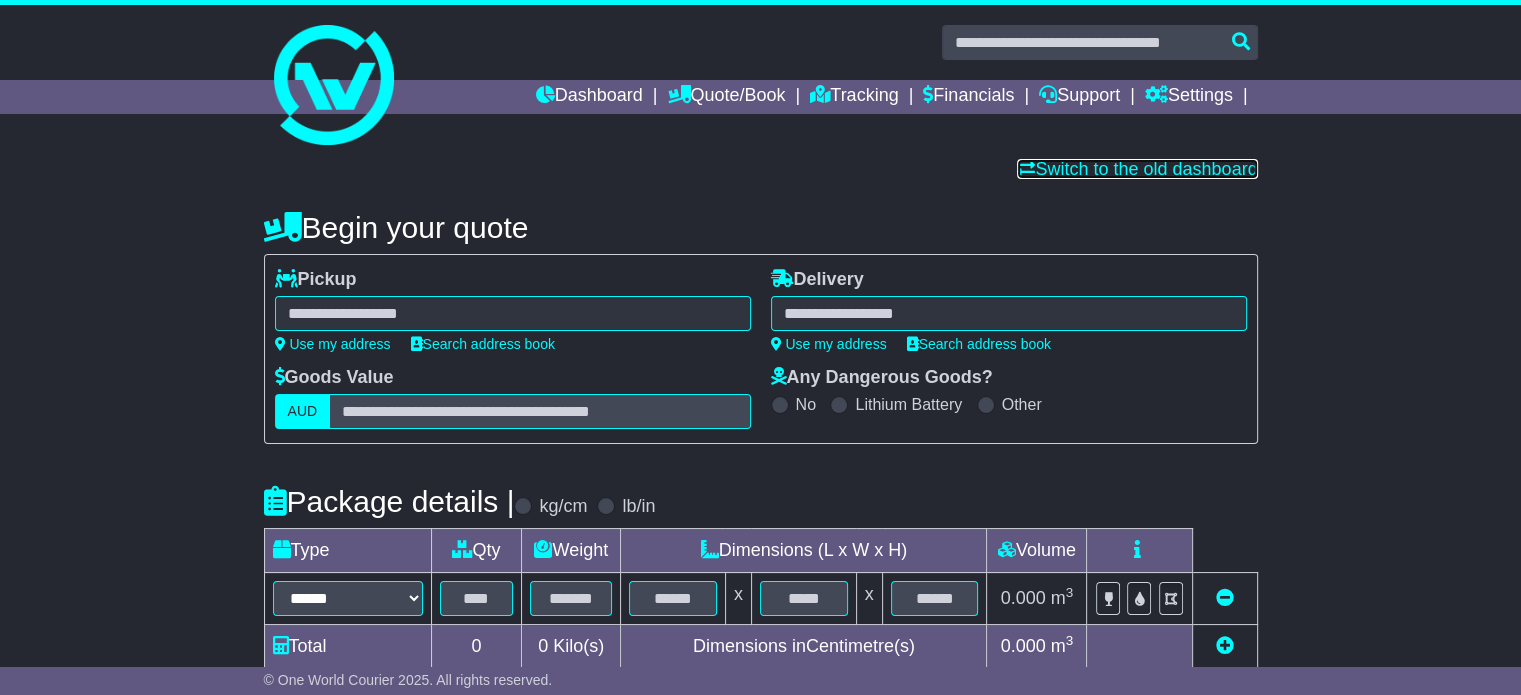 click on "Switch to the old dashboard" at bounding box center [1137, 169] 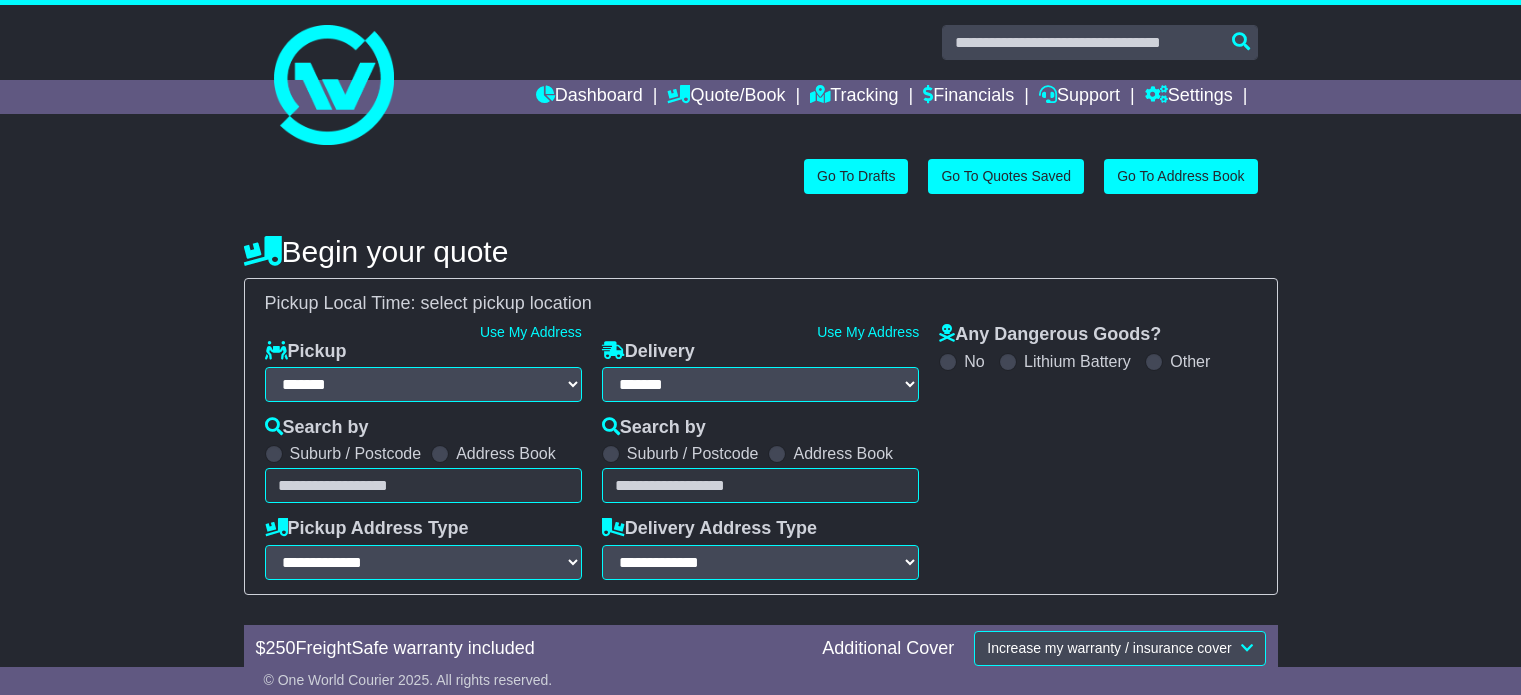 select on "**" 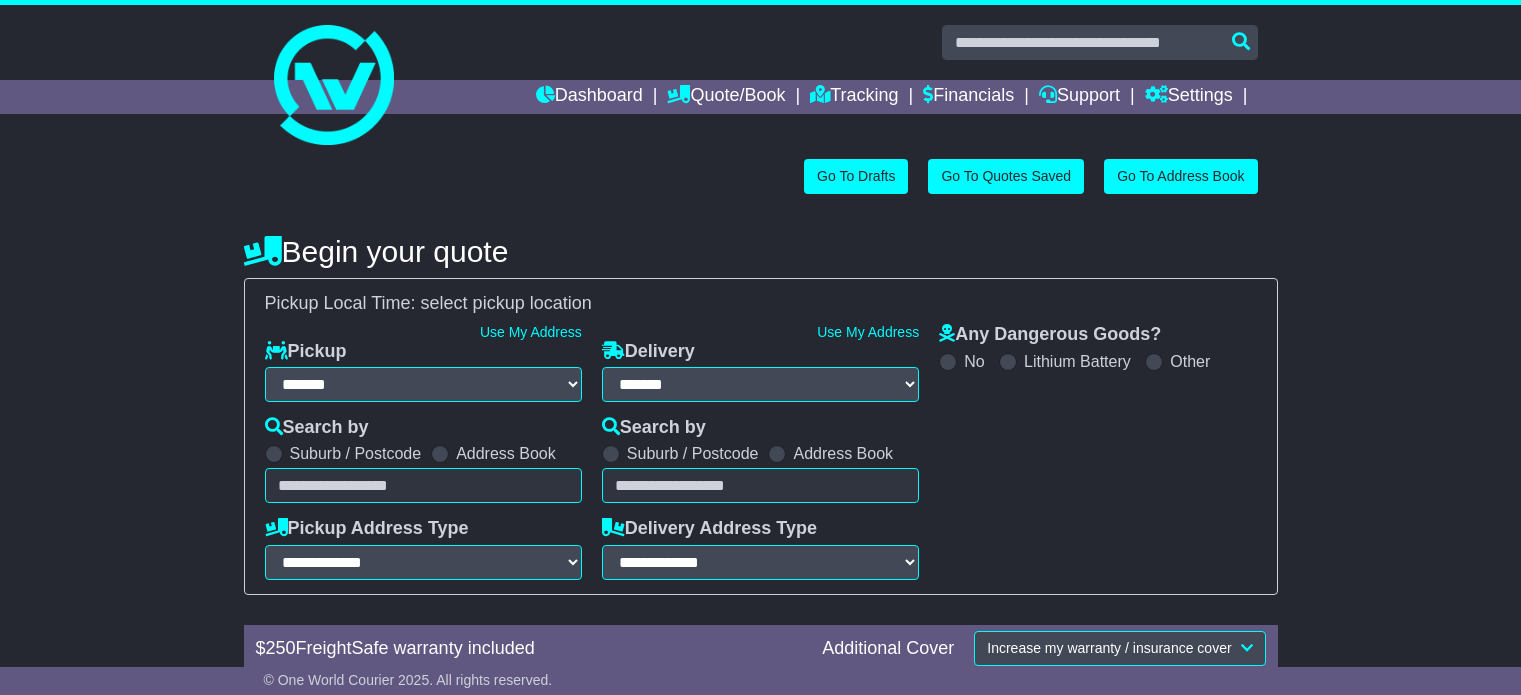 scroll, scrollTop: 0, scrollLeft: 0, axis: both 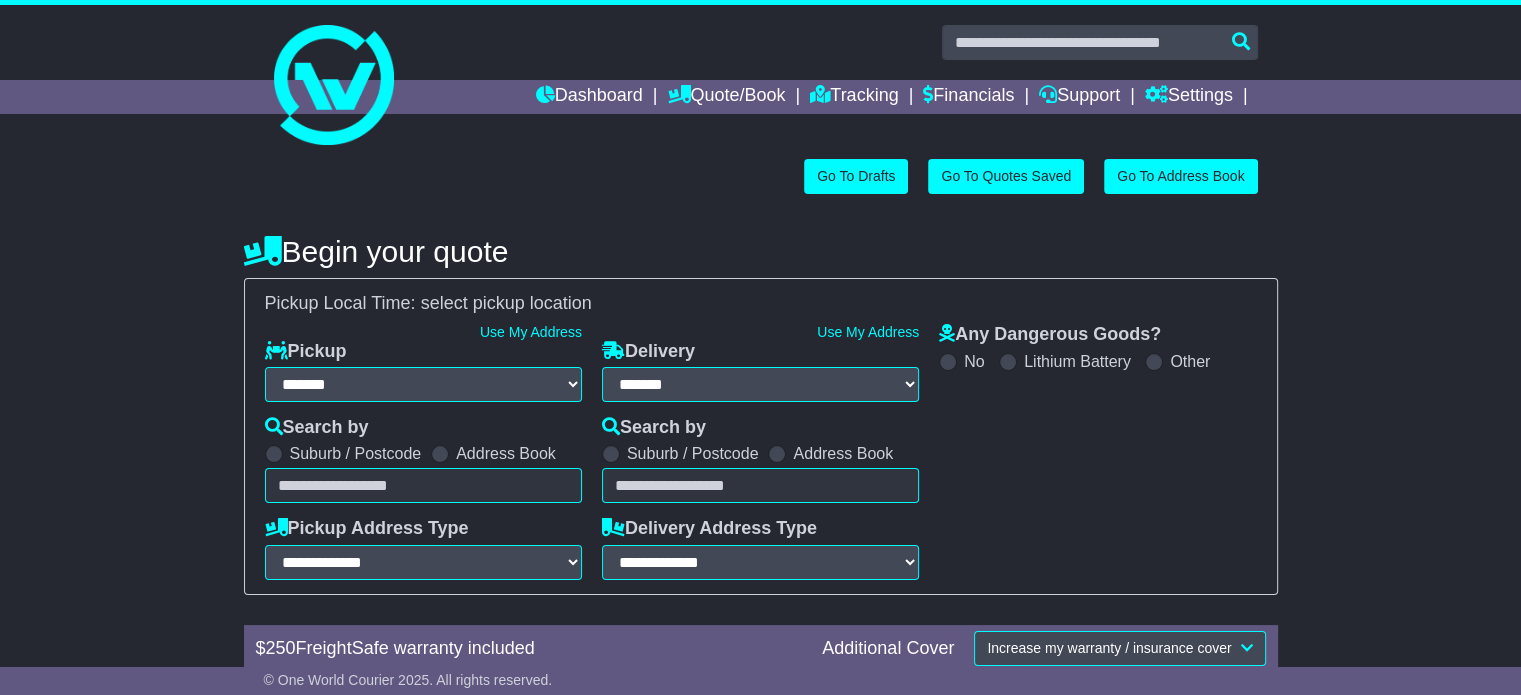click on "**********" at bounding box center [761, 436] 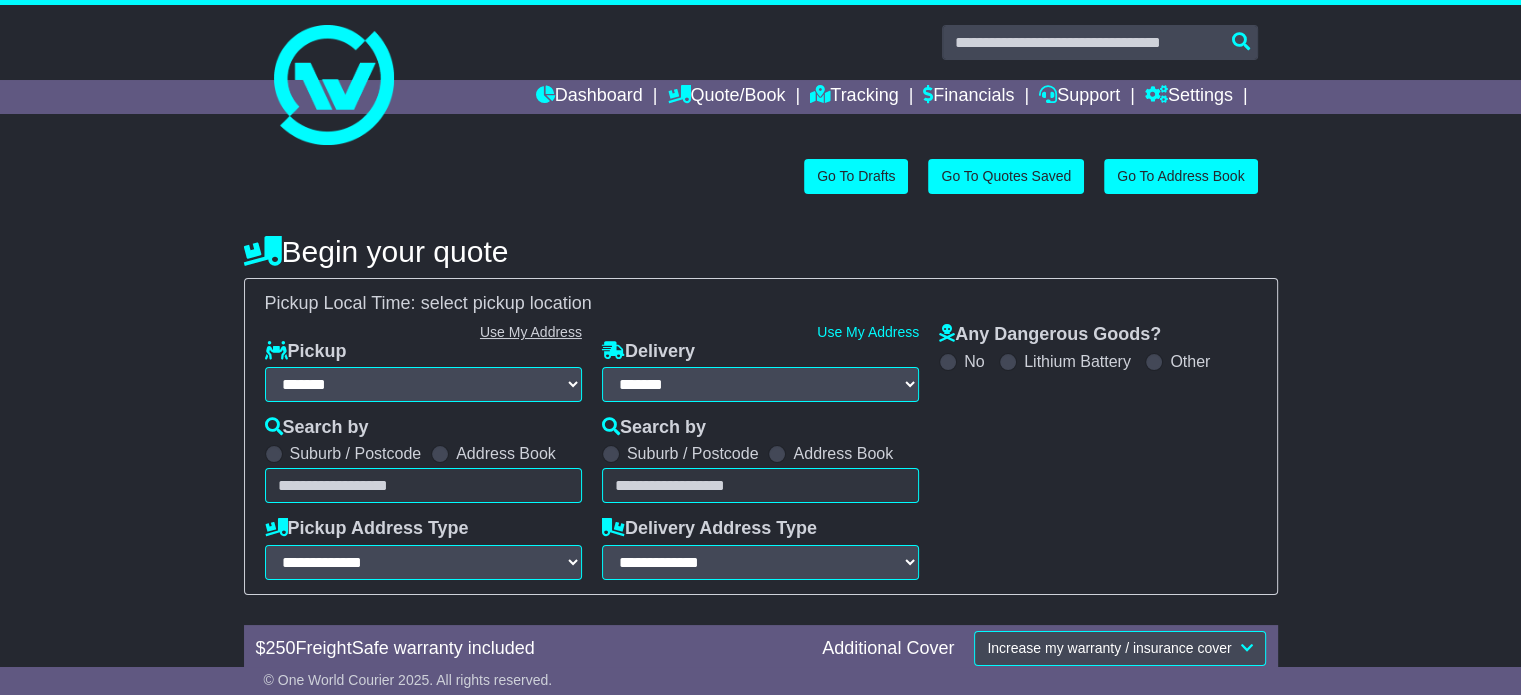 click on "**********" at bounding box center (761, 436) 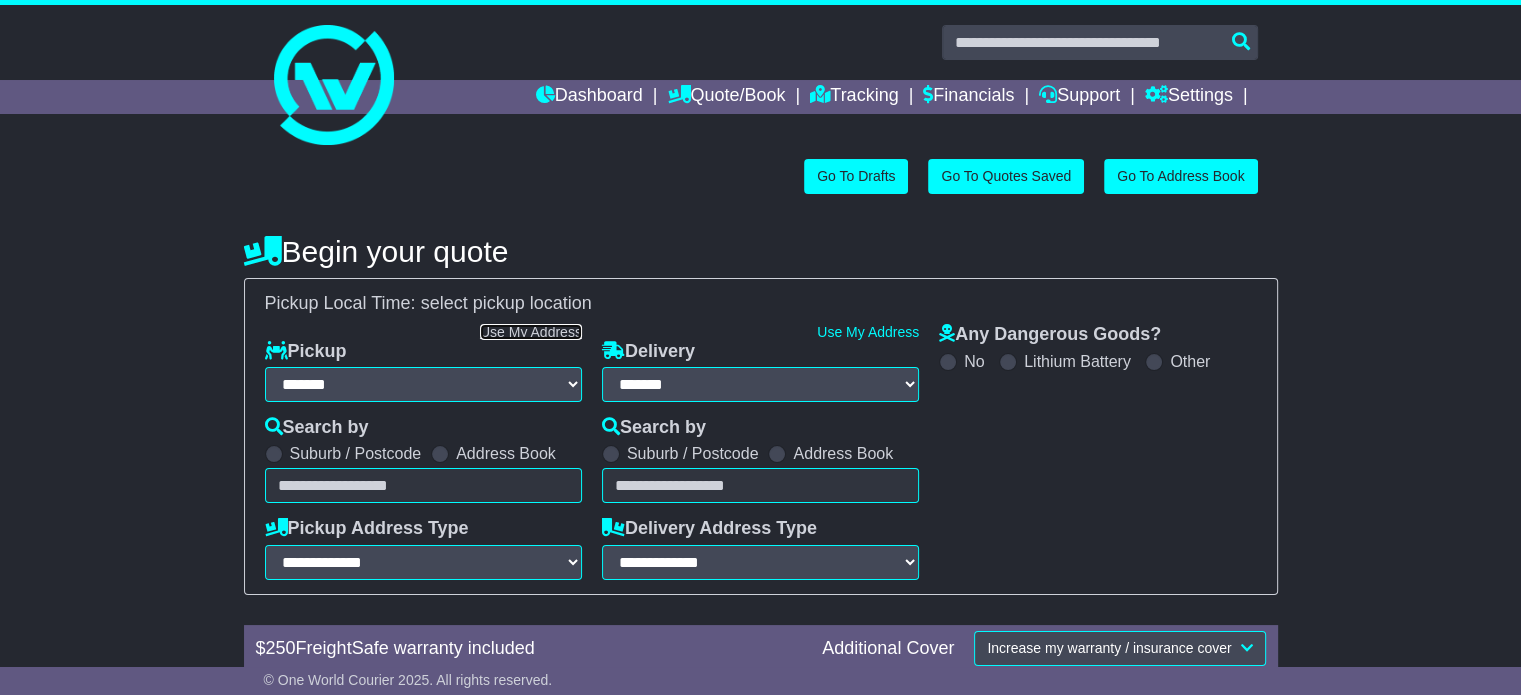click on "Use My Address" at bounding box center (531, 332) 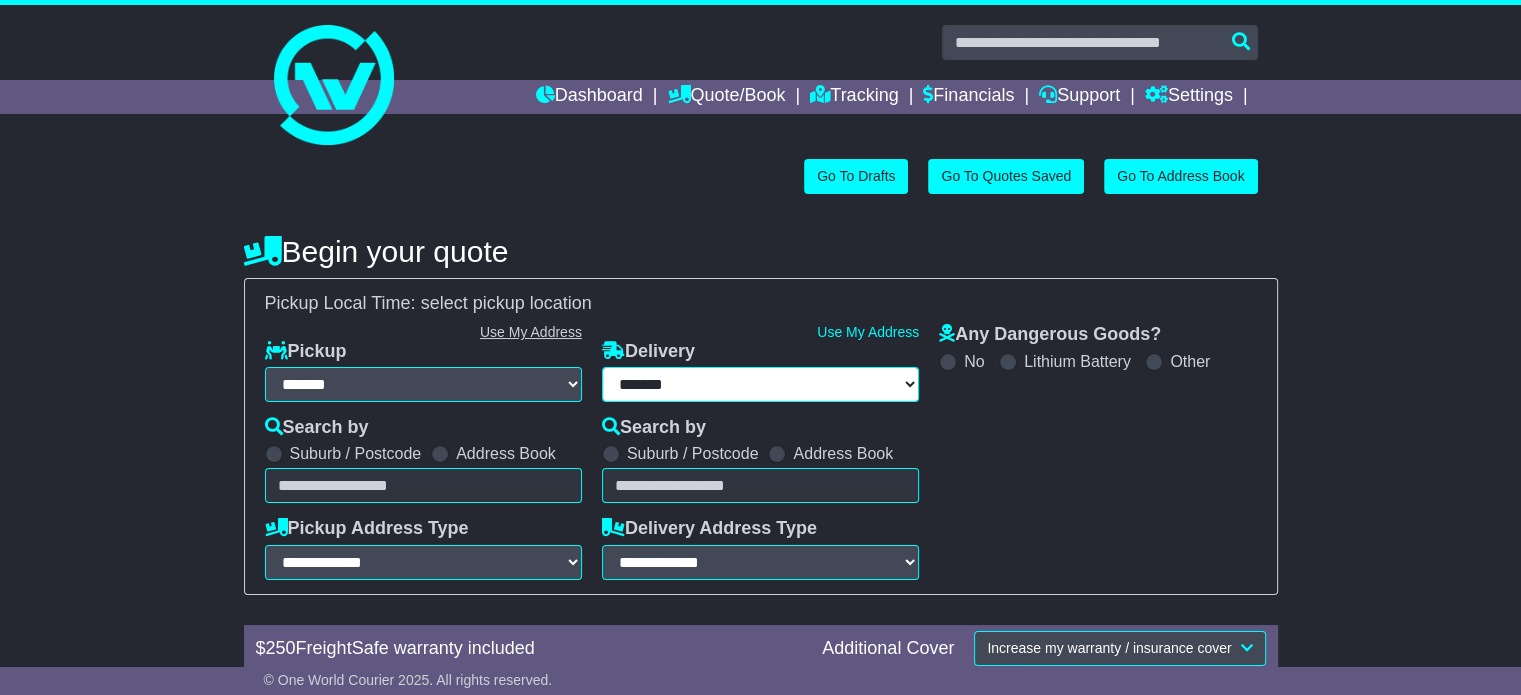 type on "**********" 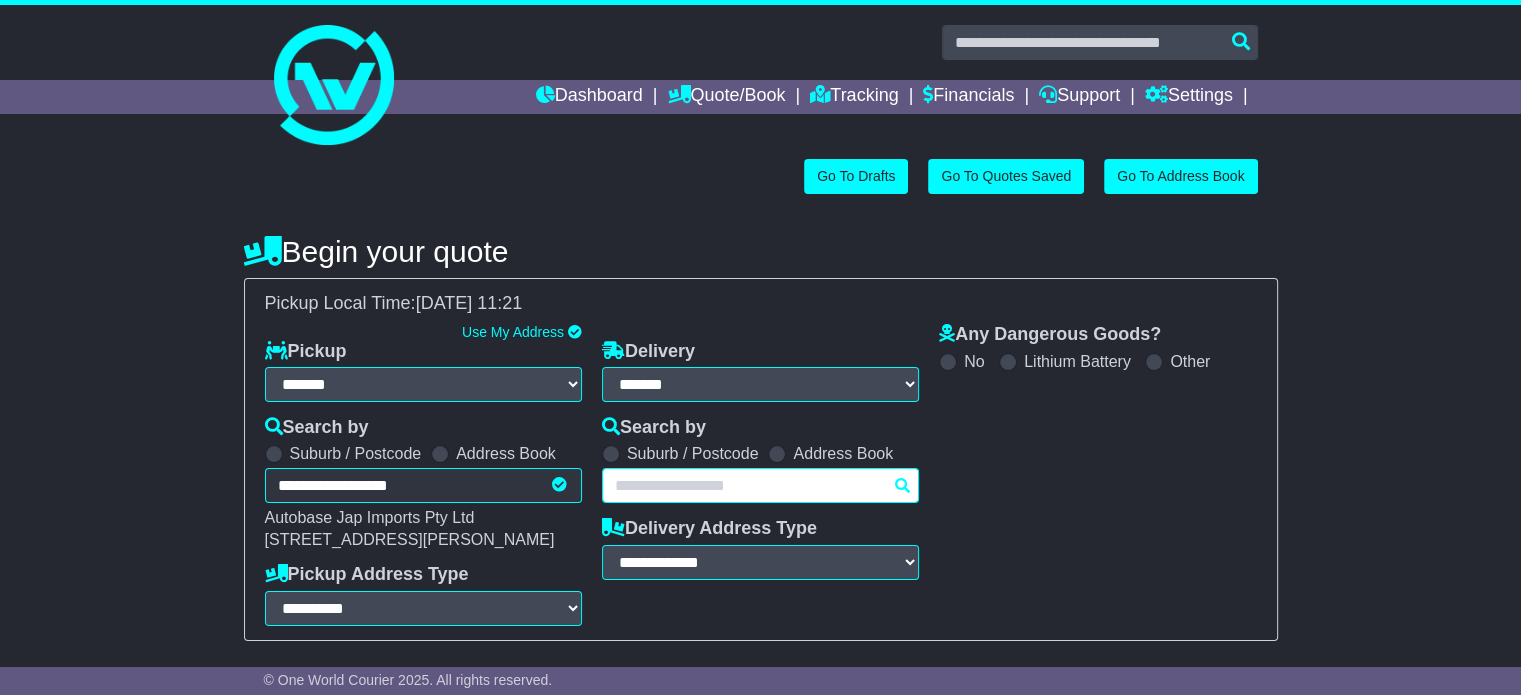 click at bounding box center (760, 485) 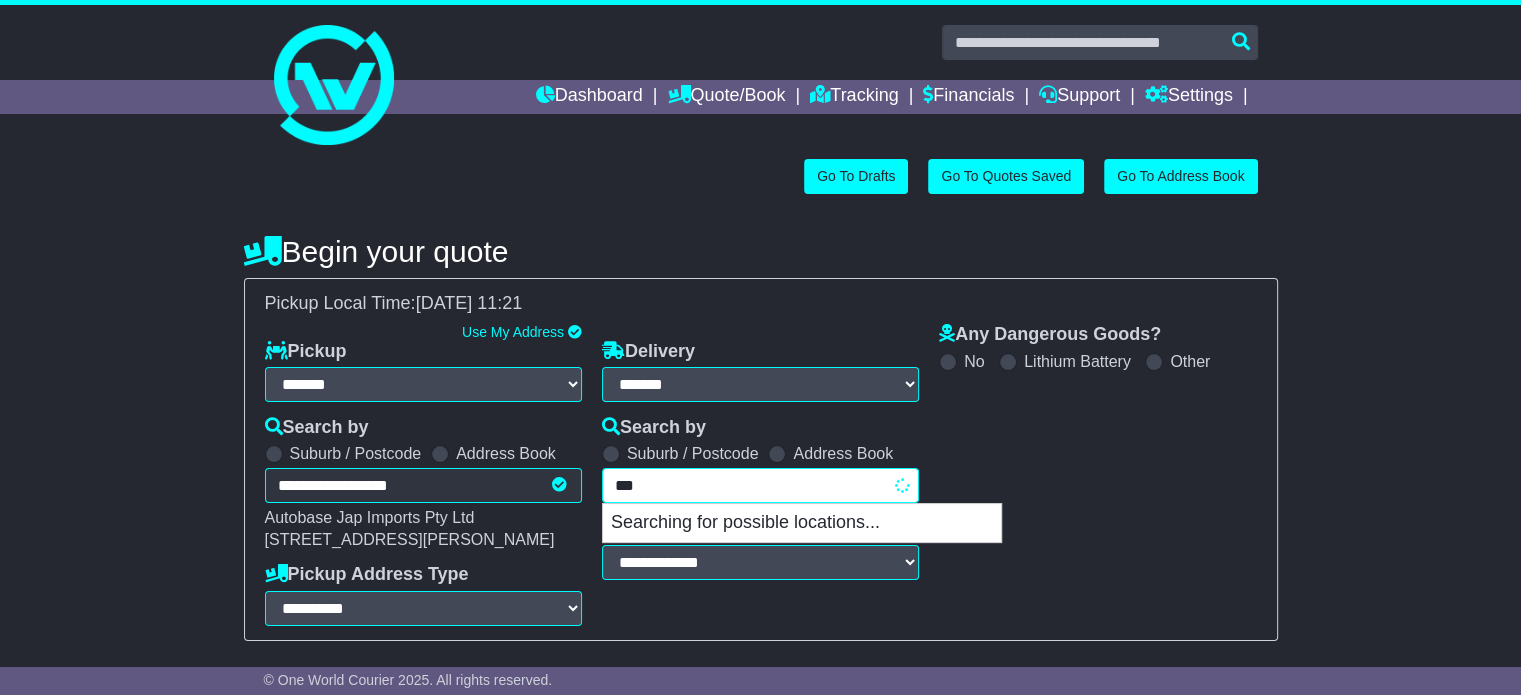 type on "****" 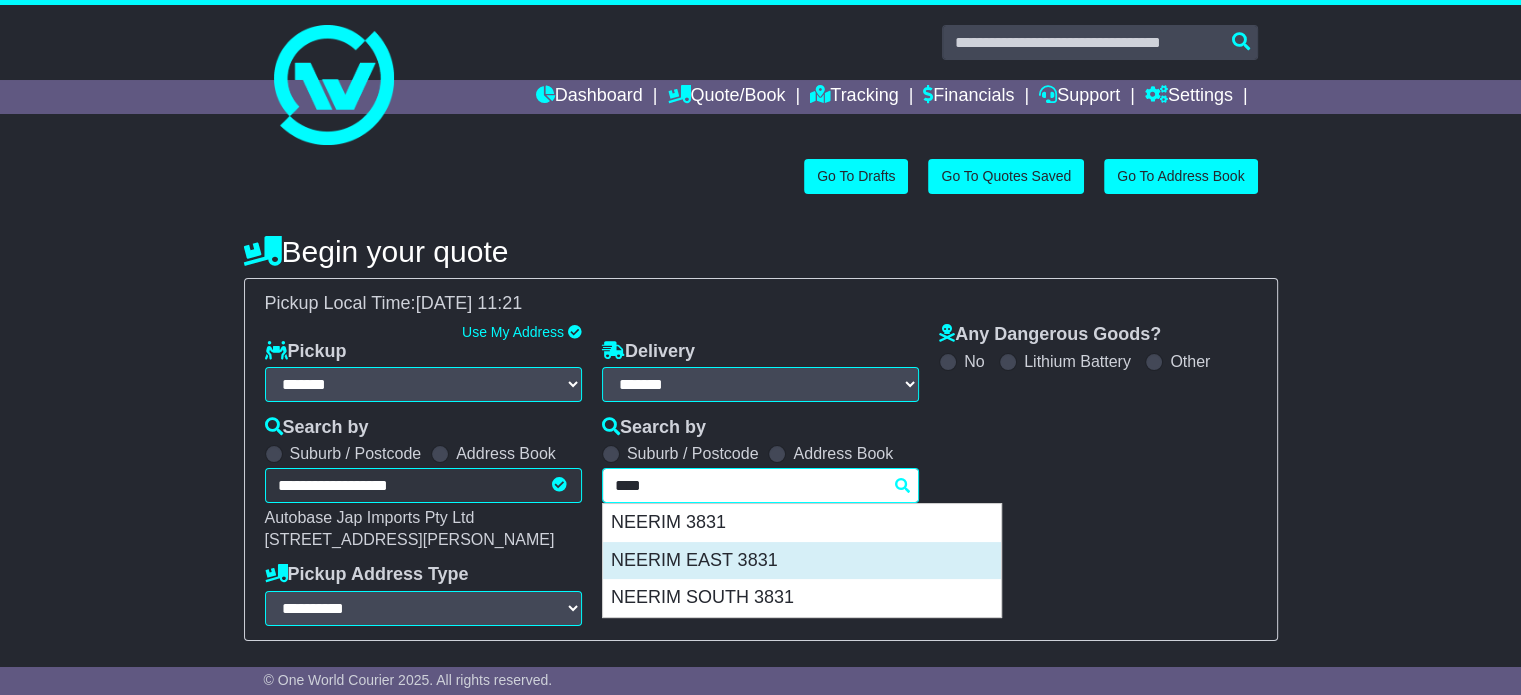 click on "NEERIM EAST 3831" at bounding box center [802, 561] 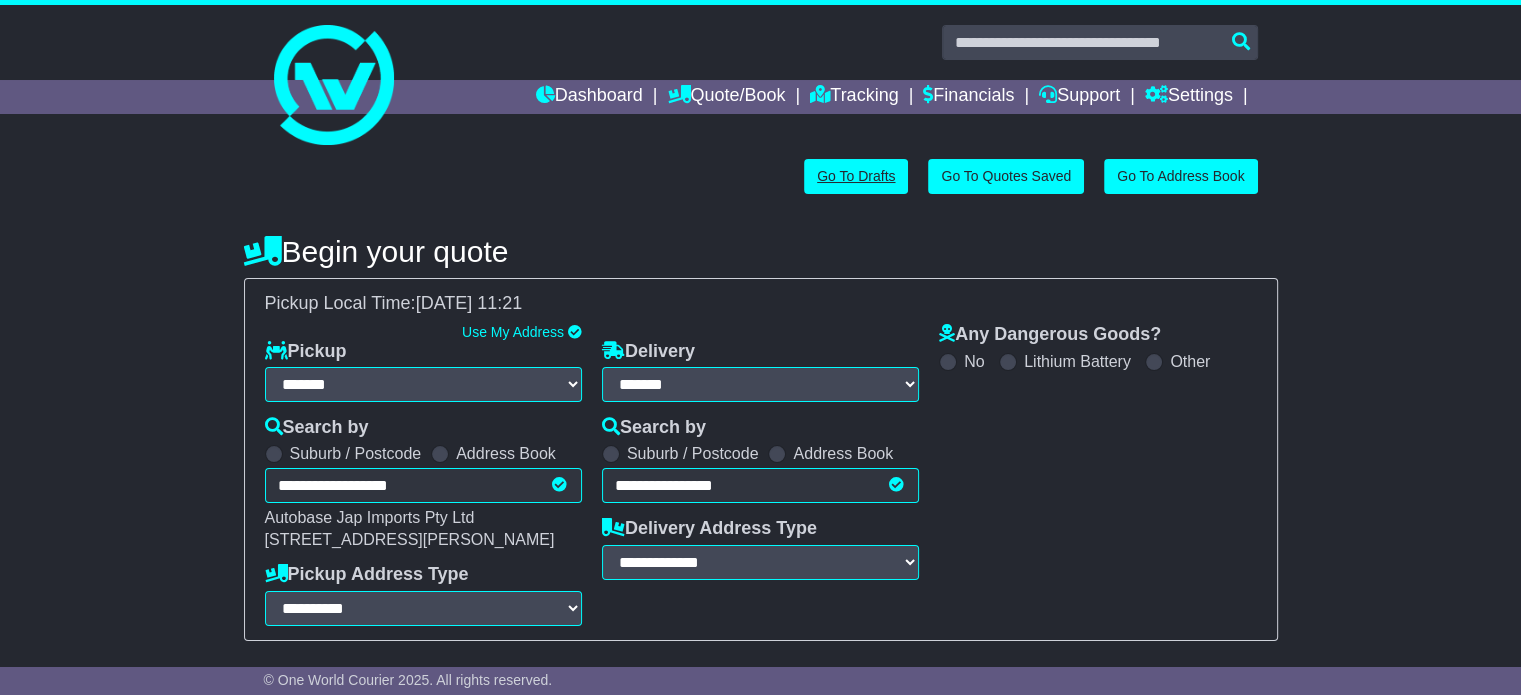 type on "**********" 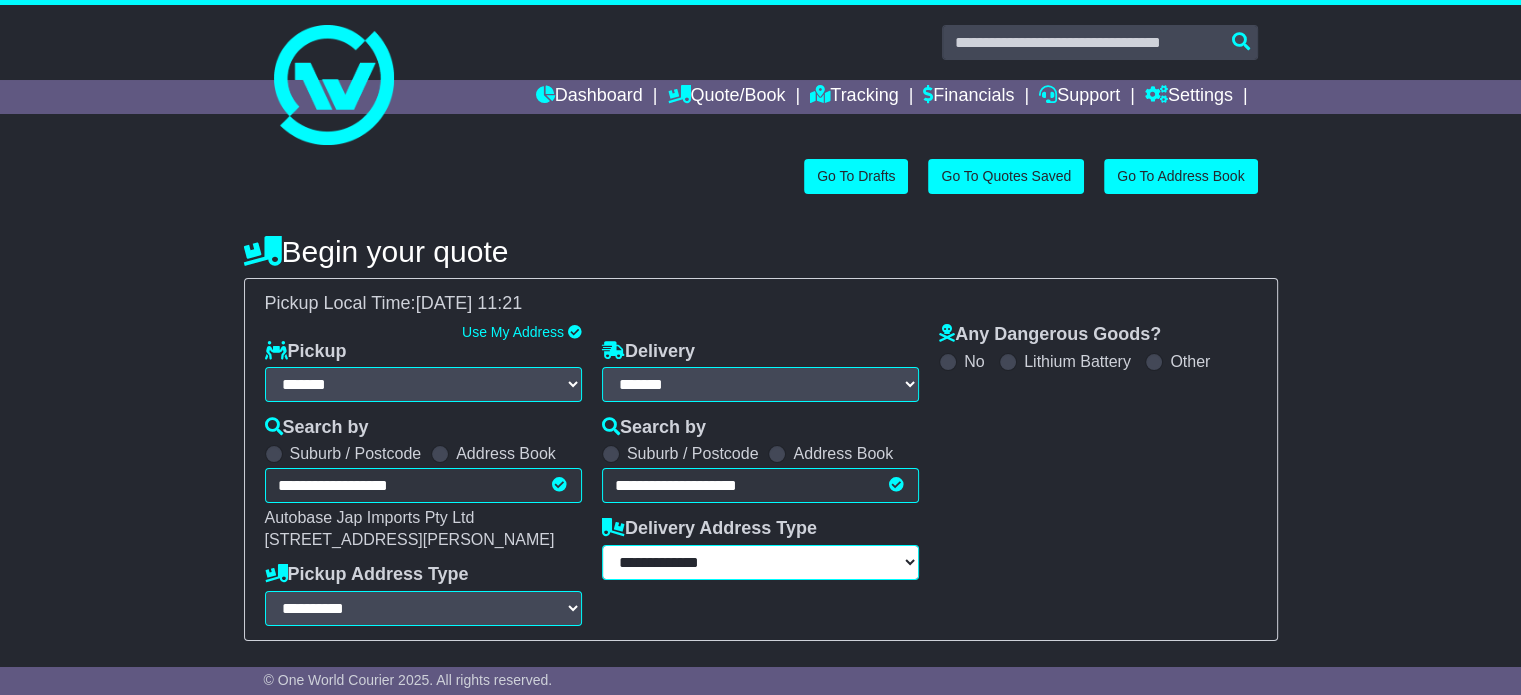 click on "**********" at bounding box center [760, 562] 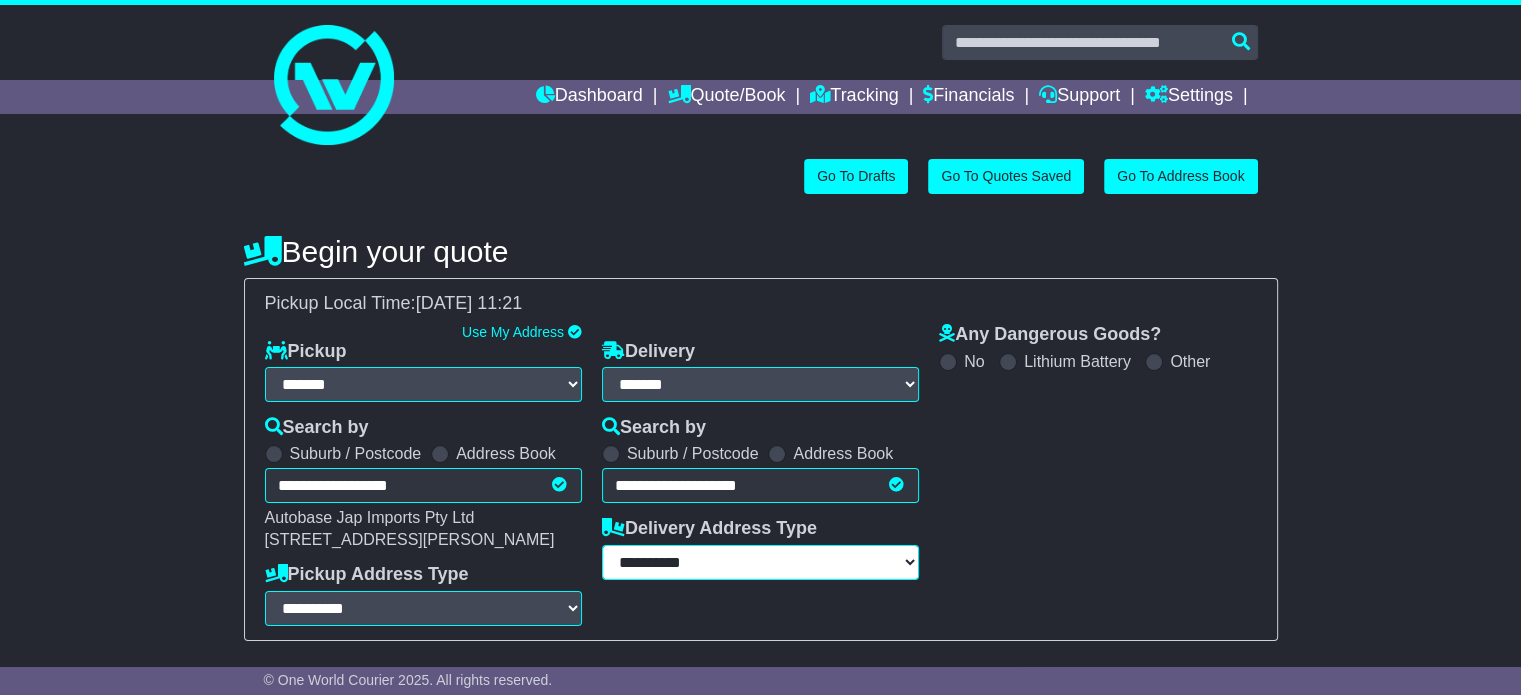 click on "**********" at bounding box center [760, 562] 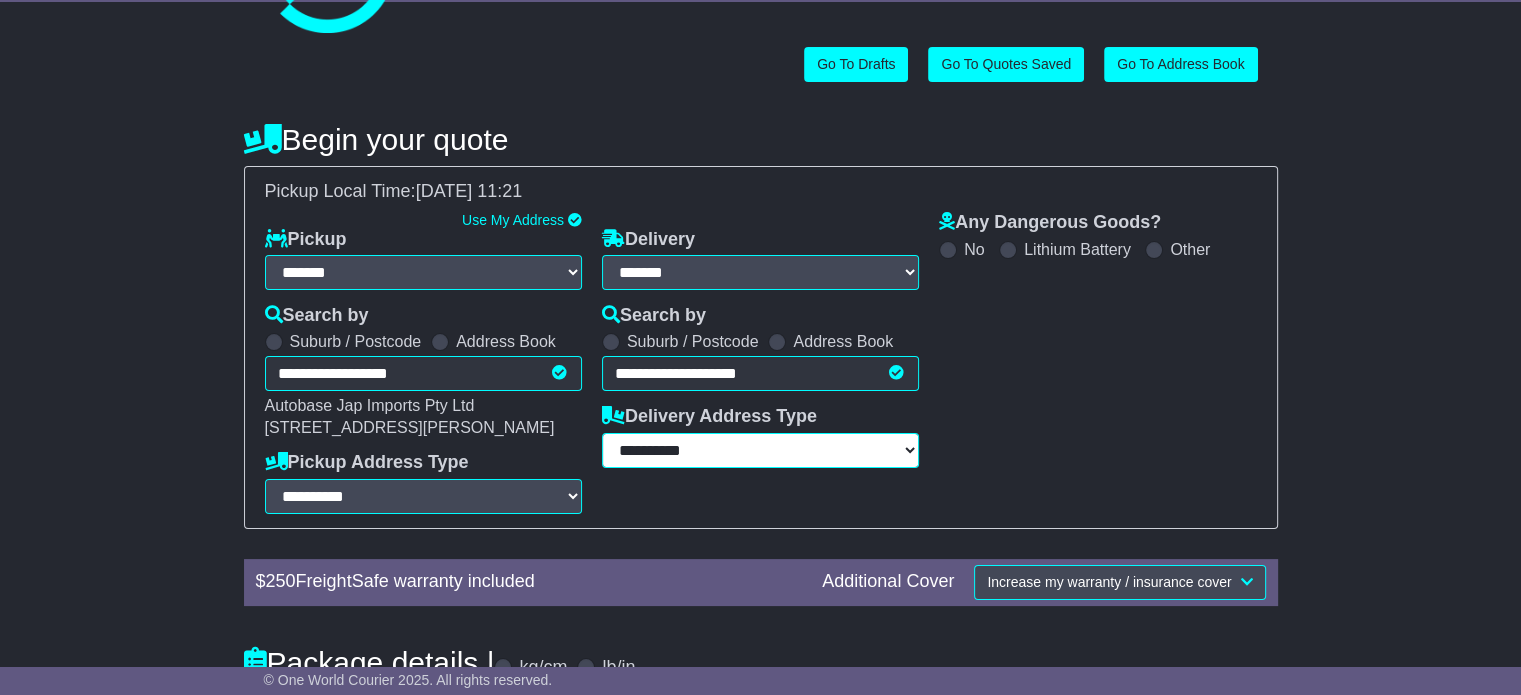 scroll, scrollTop: 200, scrollLeft: 0, axis: vertical 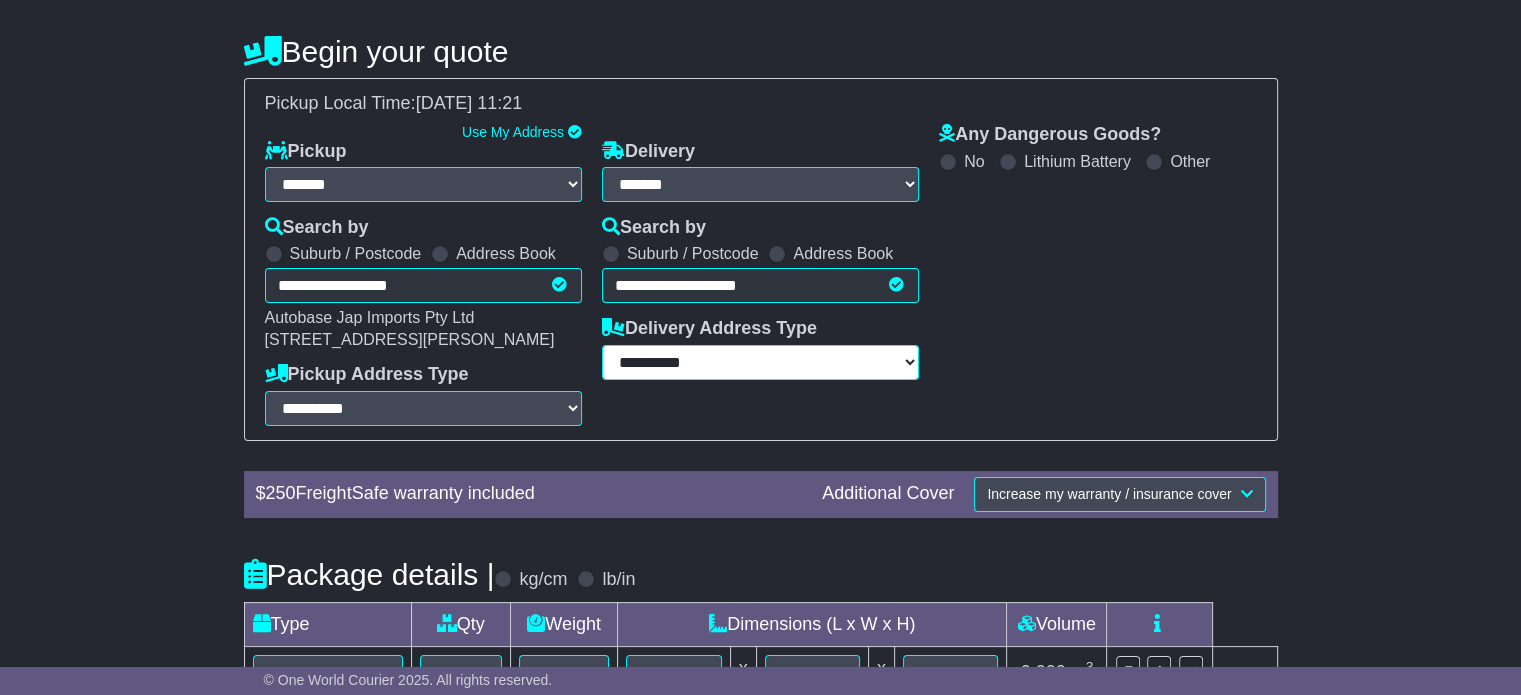 click on "**********" at bounding box center (760, 362) 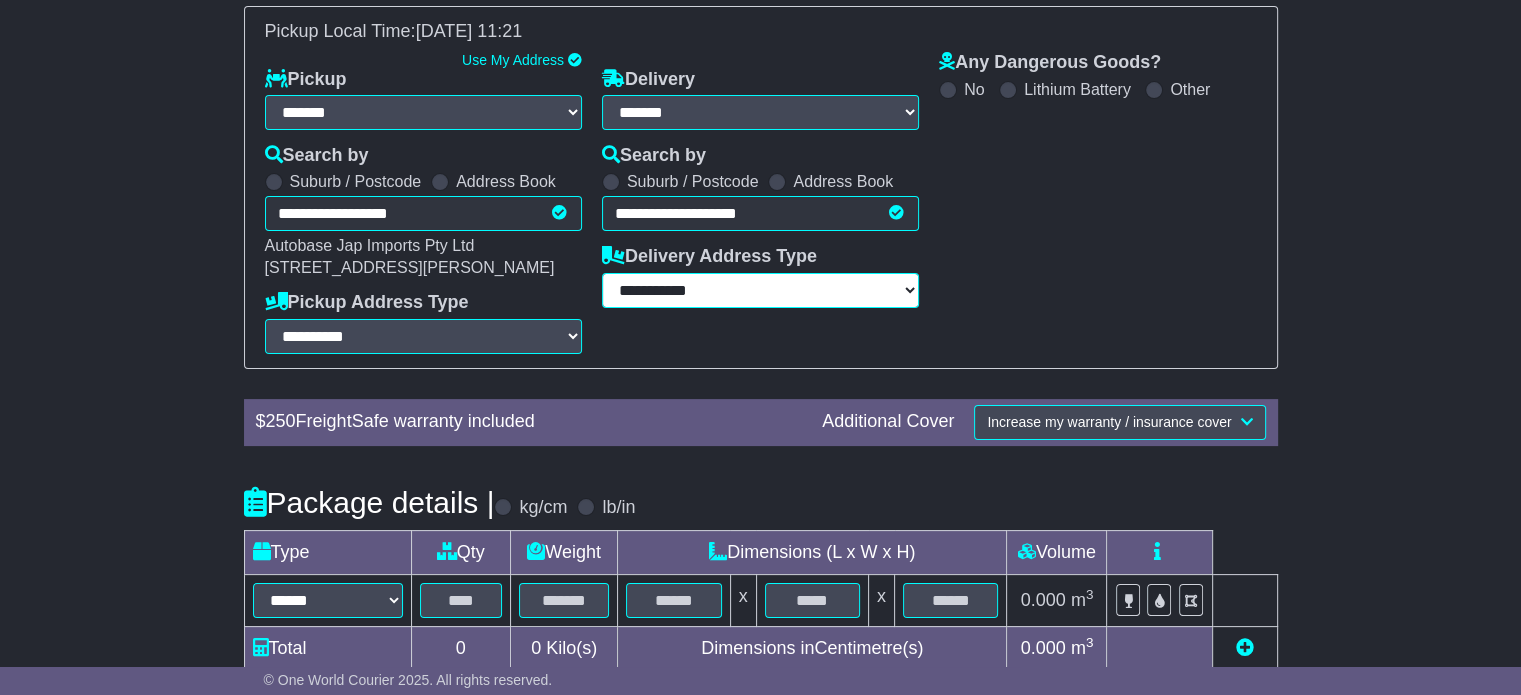 scroll, scrollTop: 360, scrollLeft: 0, axis: vertical 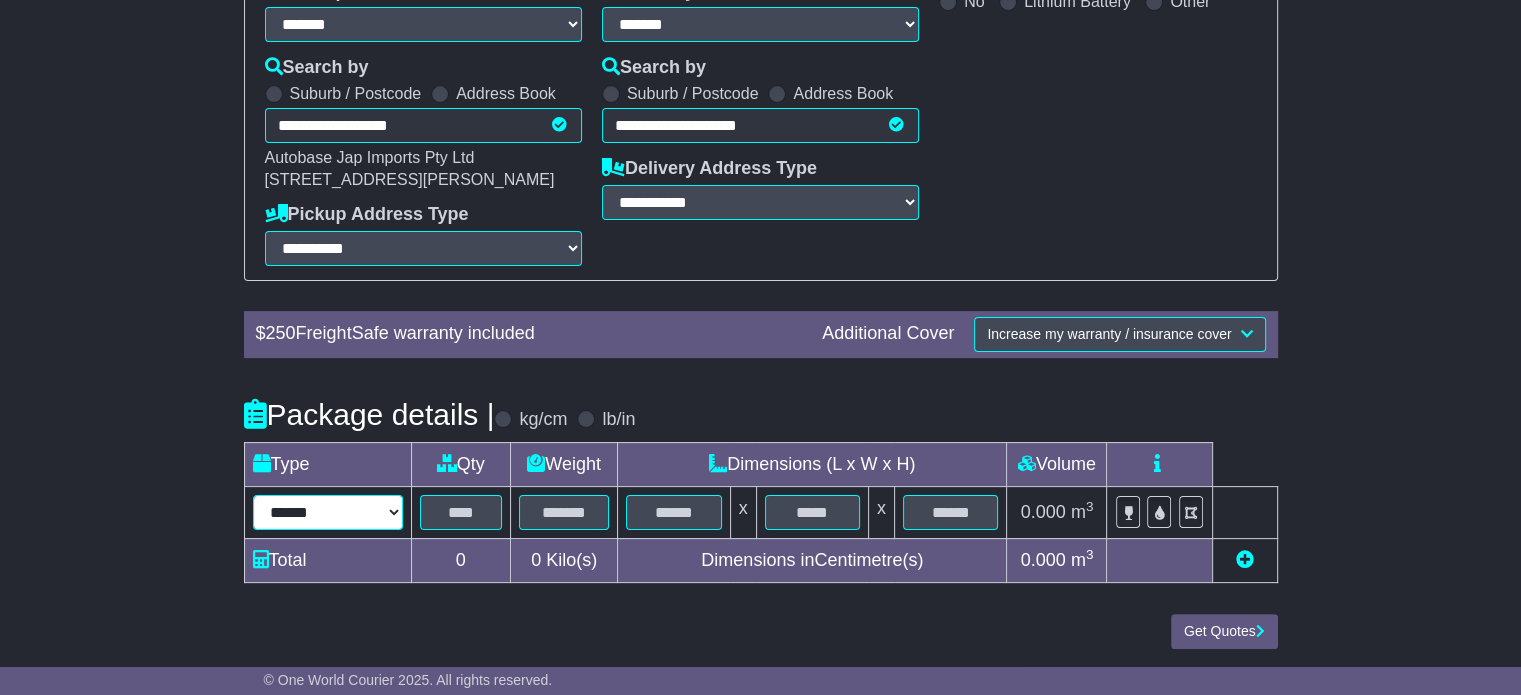 click on "****** ****** *** ******** ***** **** **** ****** *** *******" at bounding box center [328, 512] 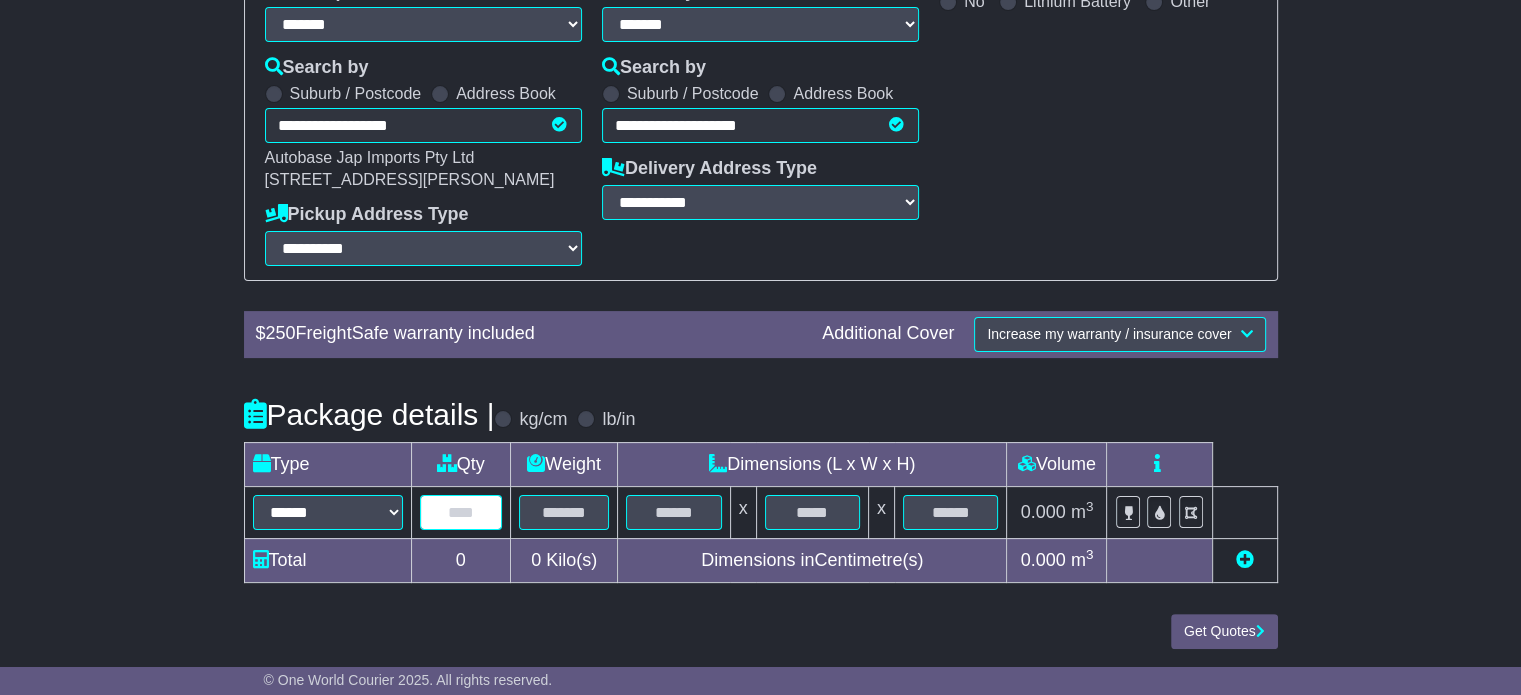 click at bounding box center (461, 512) 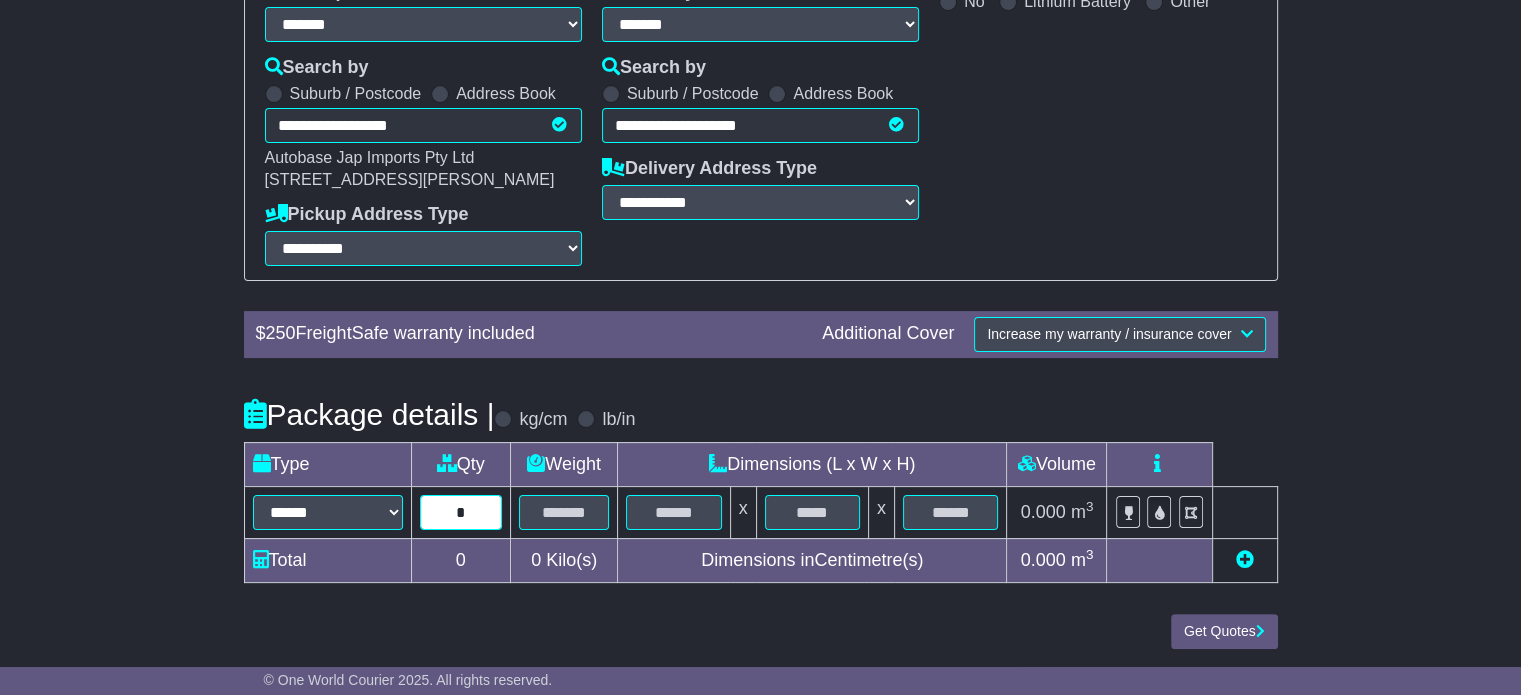 type on "*" 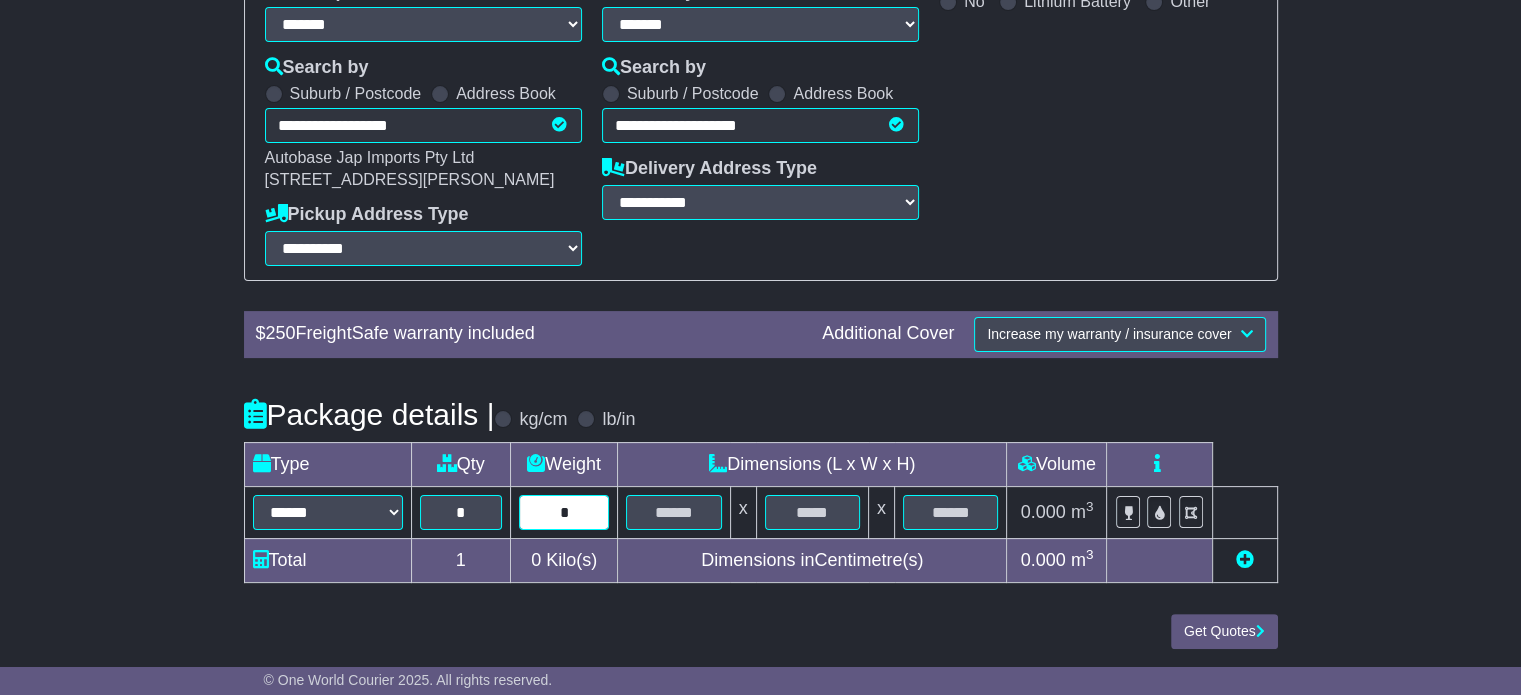 type on "*" 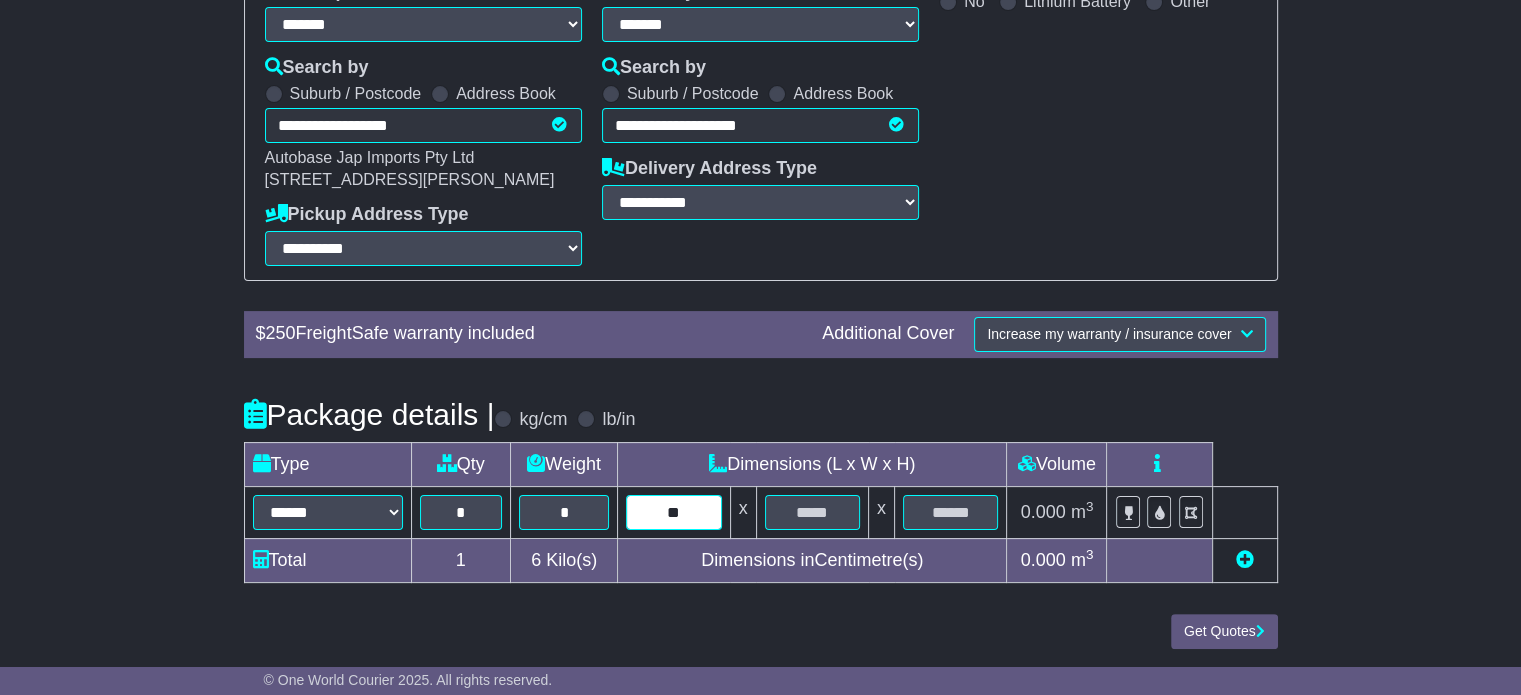 type on "**" 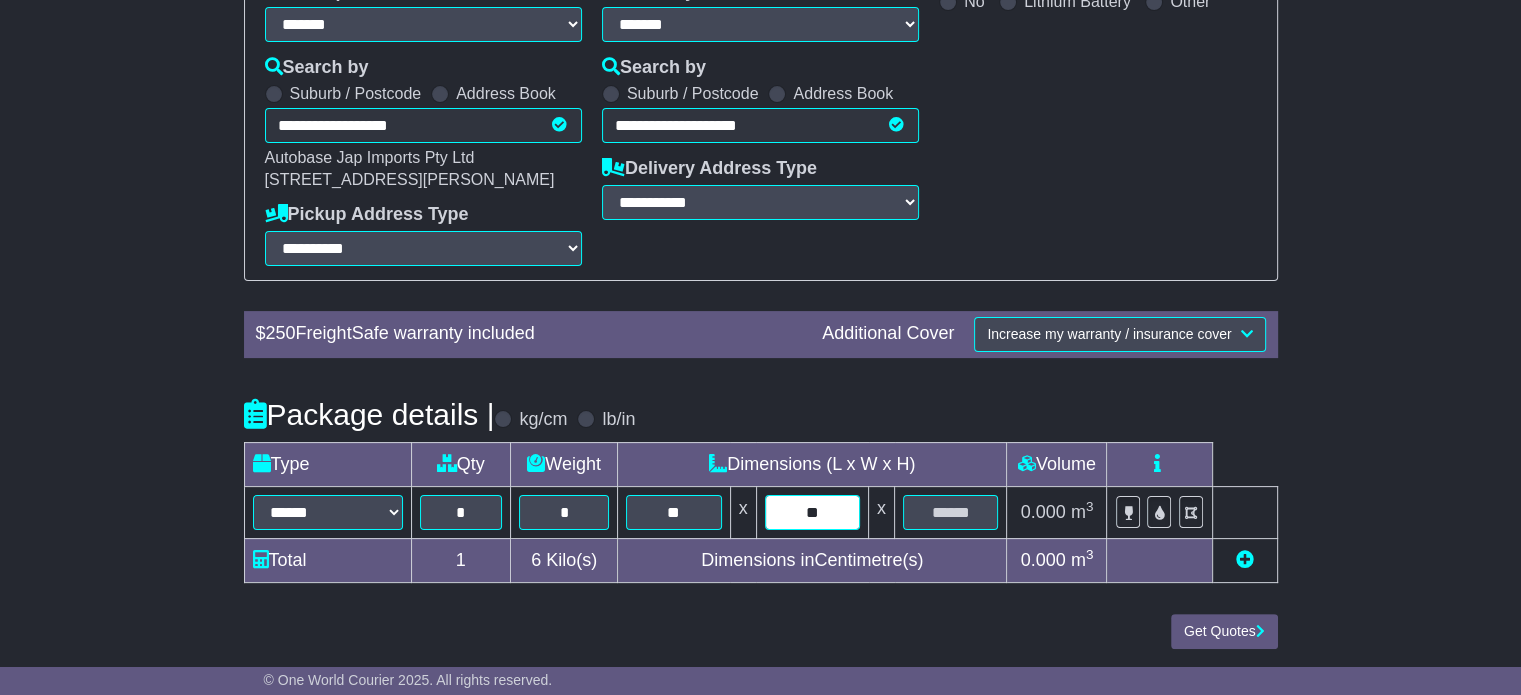 type on "**" 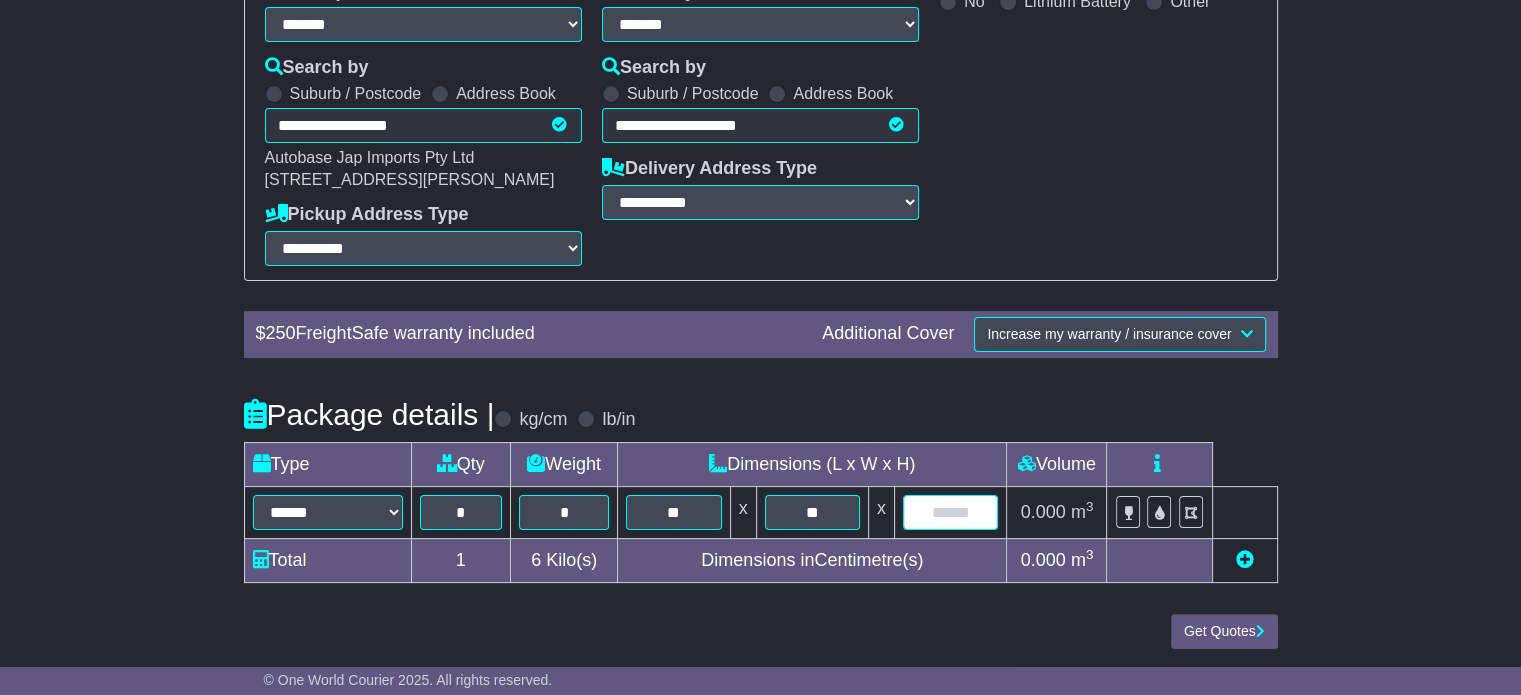 type on "*" 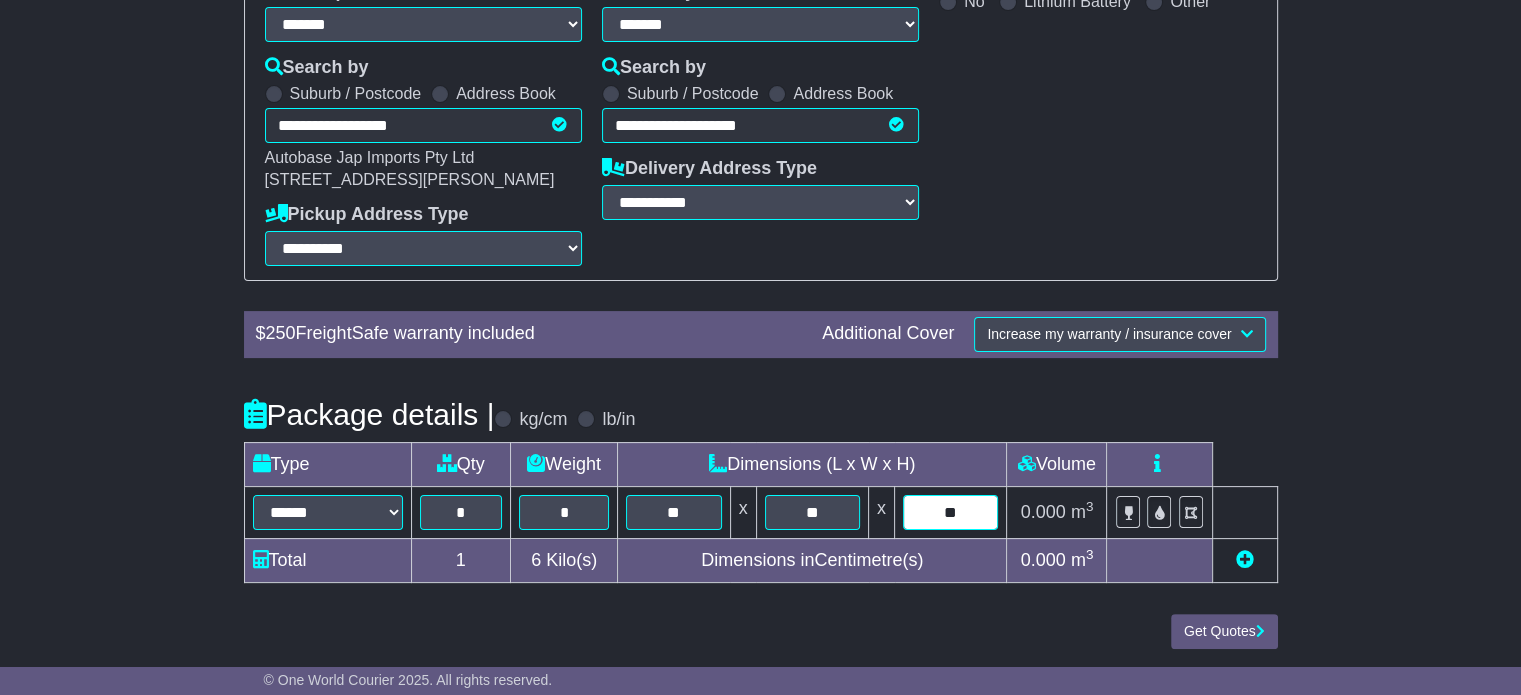 type on "**" 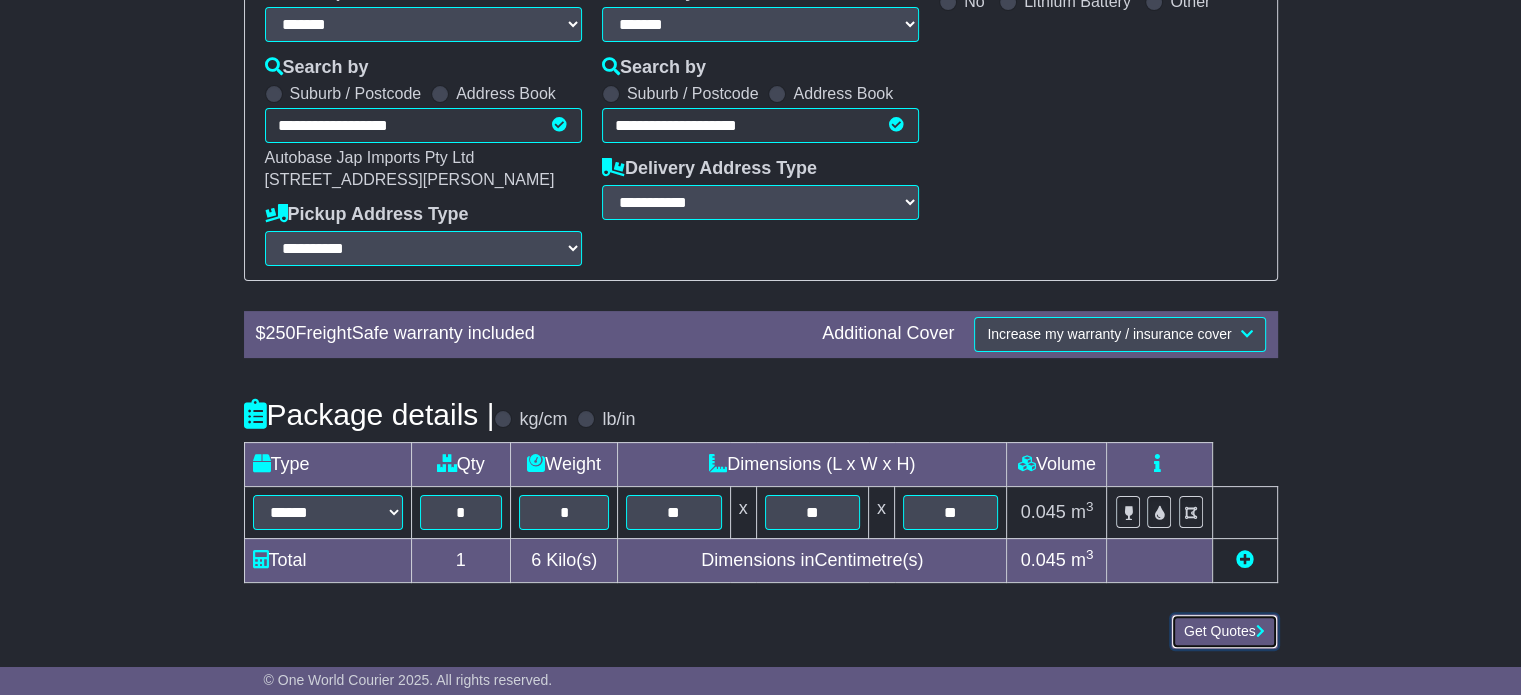 click on "Get Quotes" at bounding box center (1224, 631) 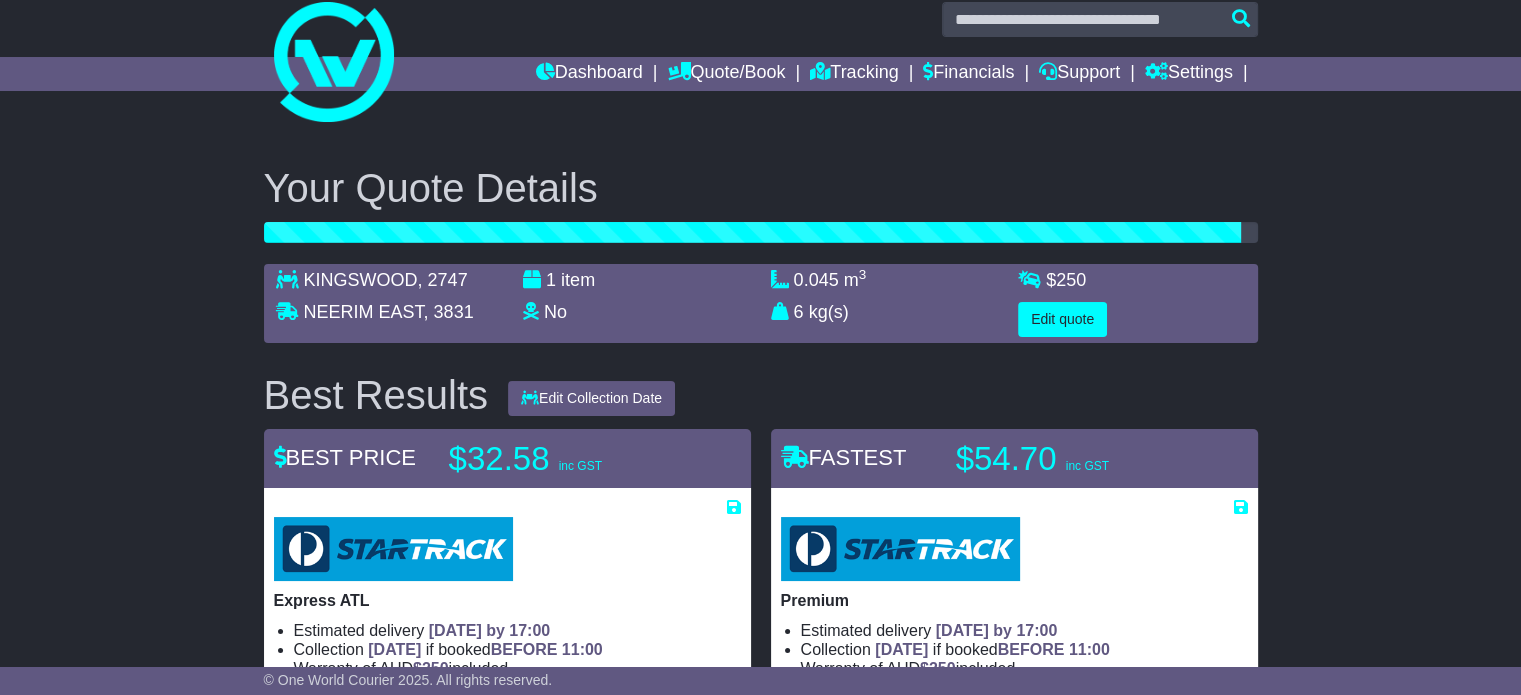 scroll, scrollTop: 0, scrollLeft: 0, axis: both 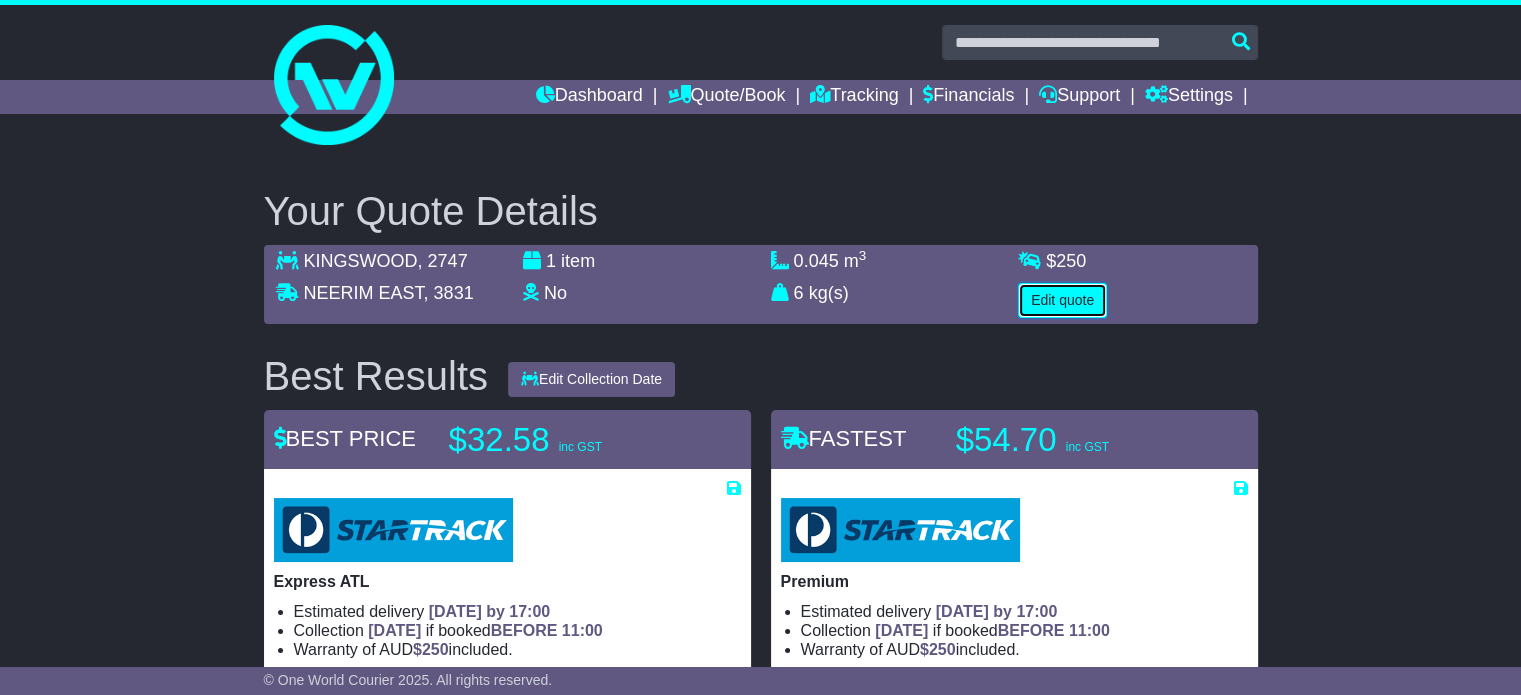 click on "Edit quote" at bounding box center [1062, 300] 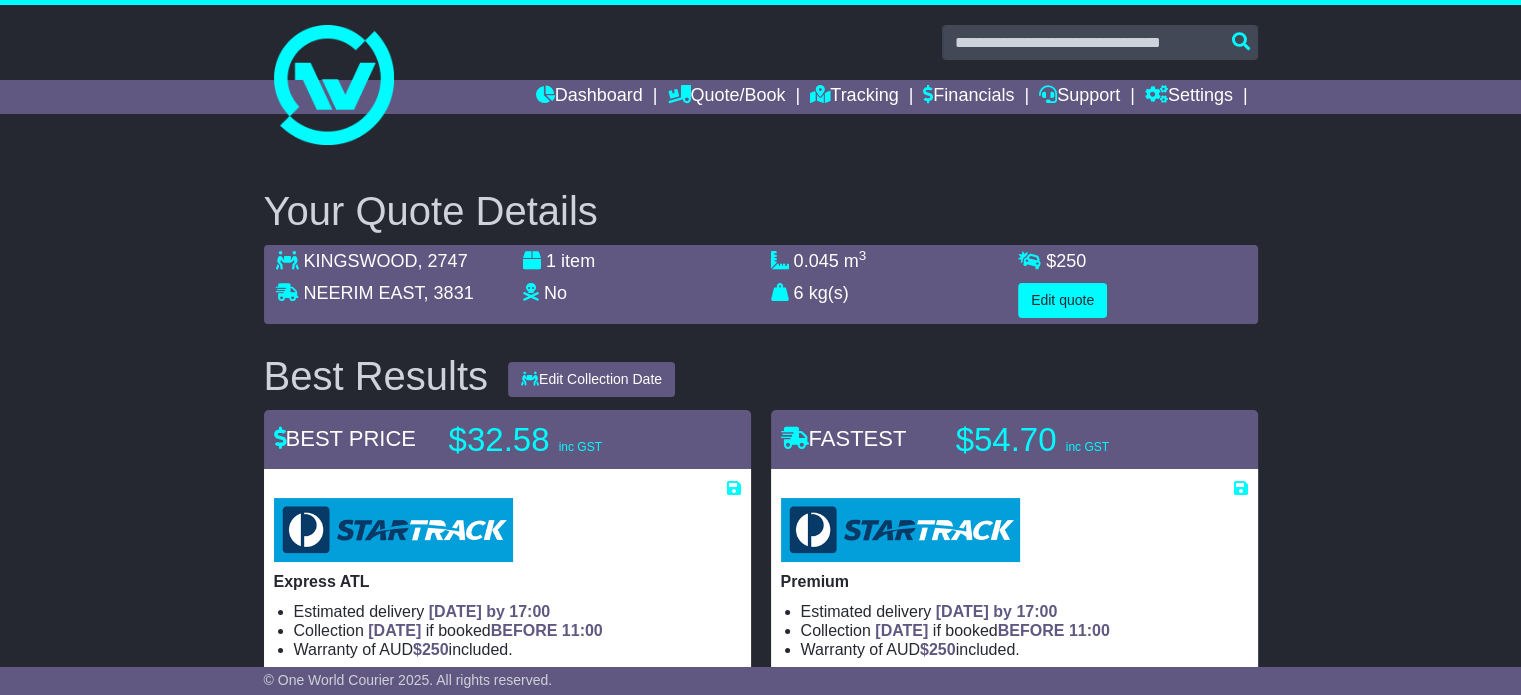 select on "**" 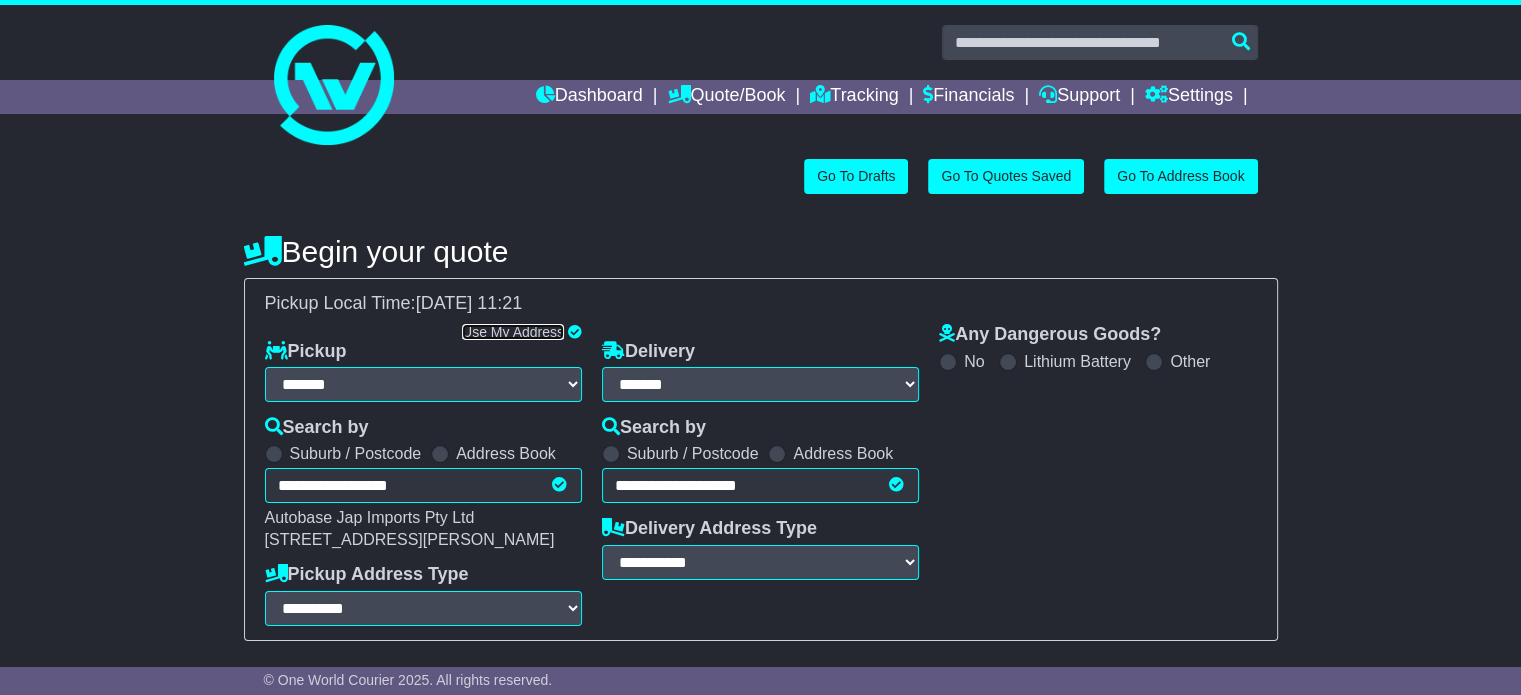 click on "Use My Address" at bounding box center [513, 332] 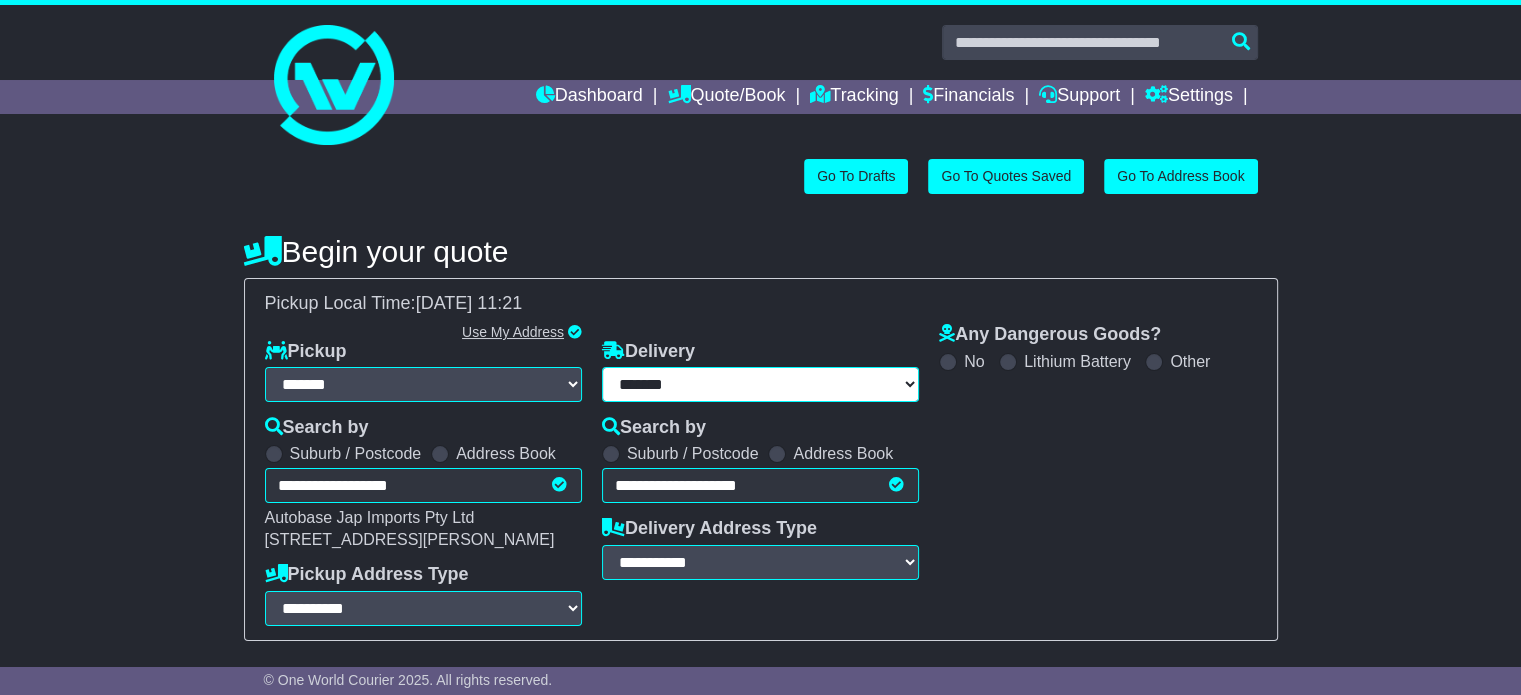 type on "**********" 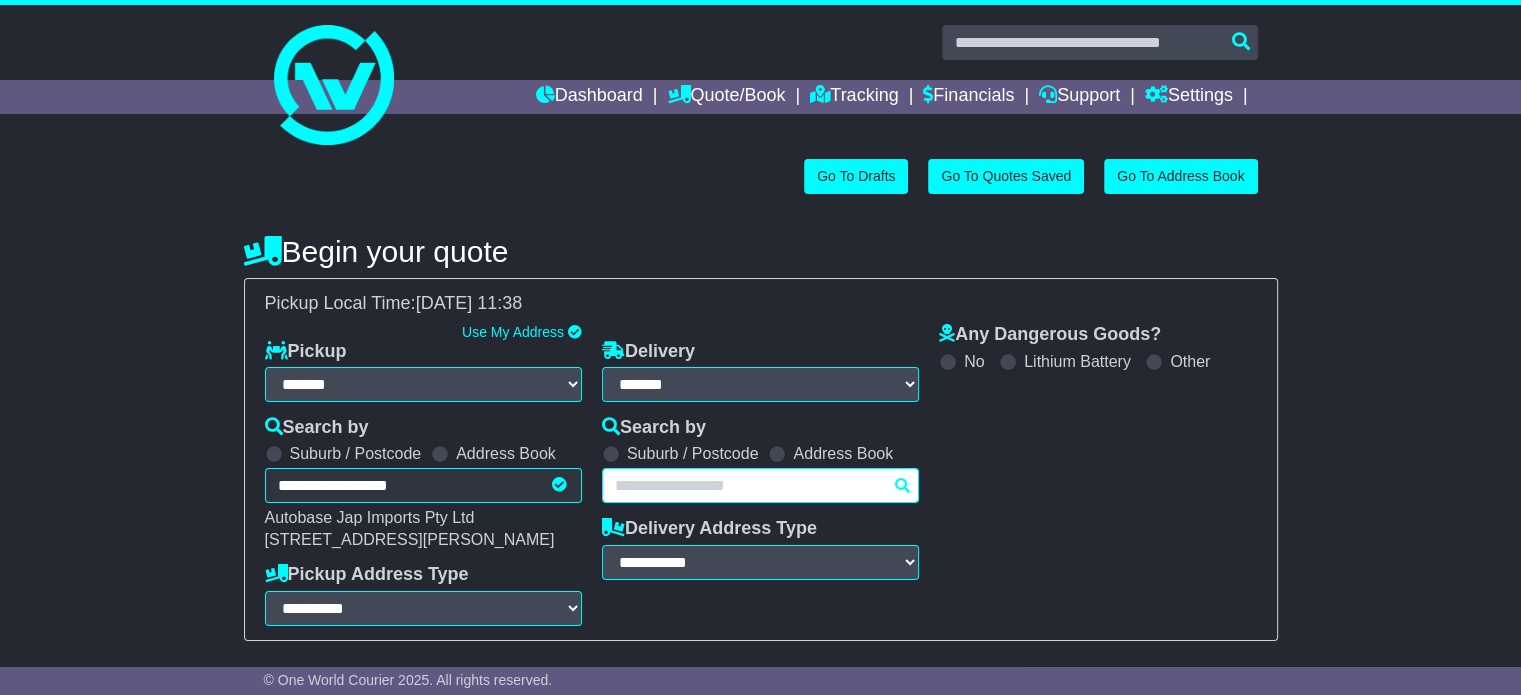 click on "**********" at bounding box center (760, 485) 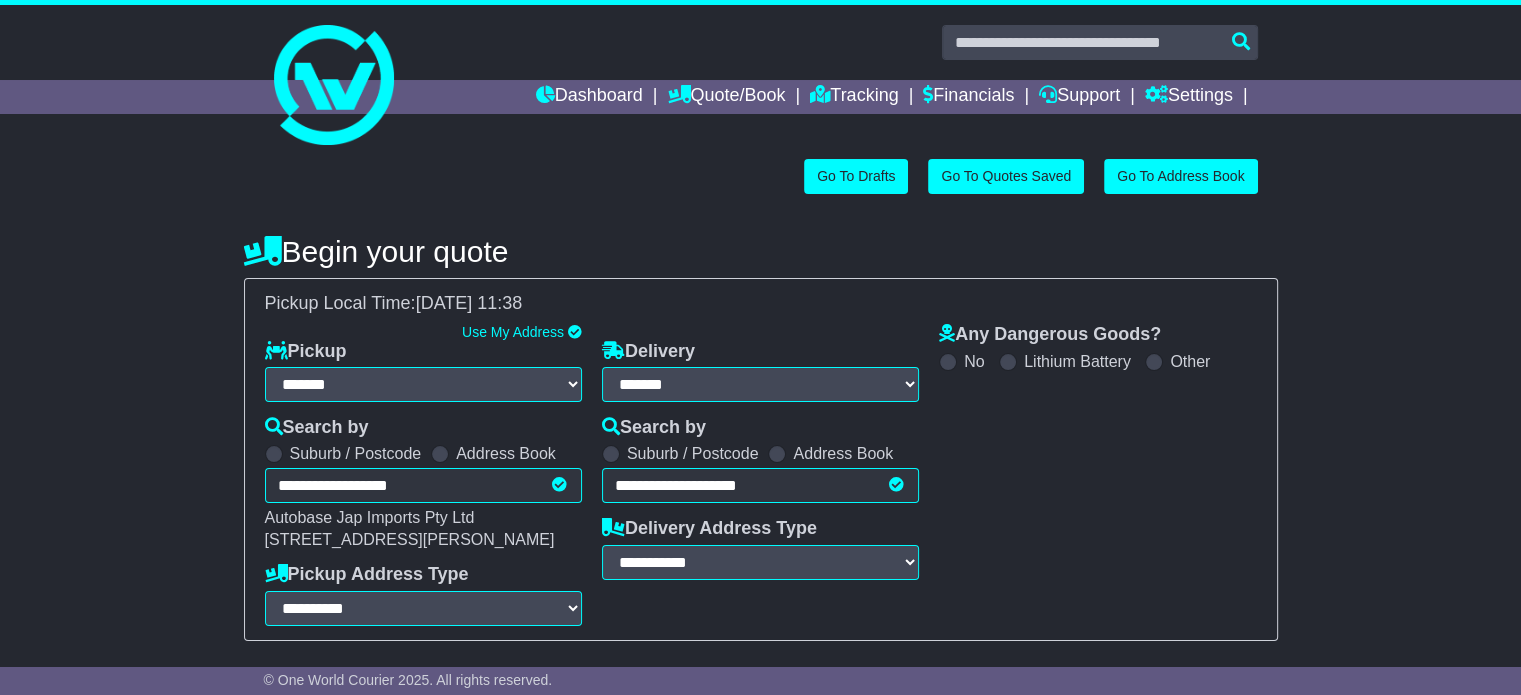 click on "**********" at bounding box center [760, 485] 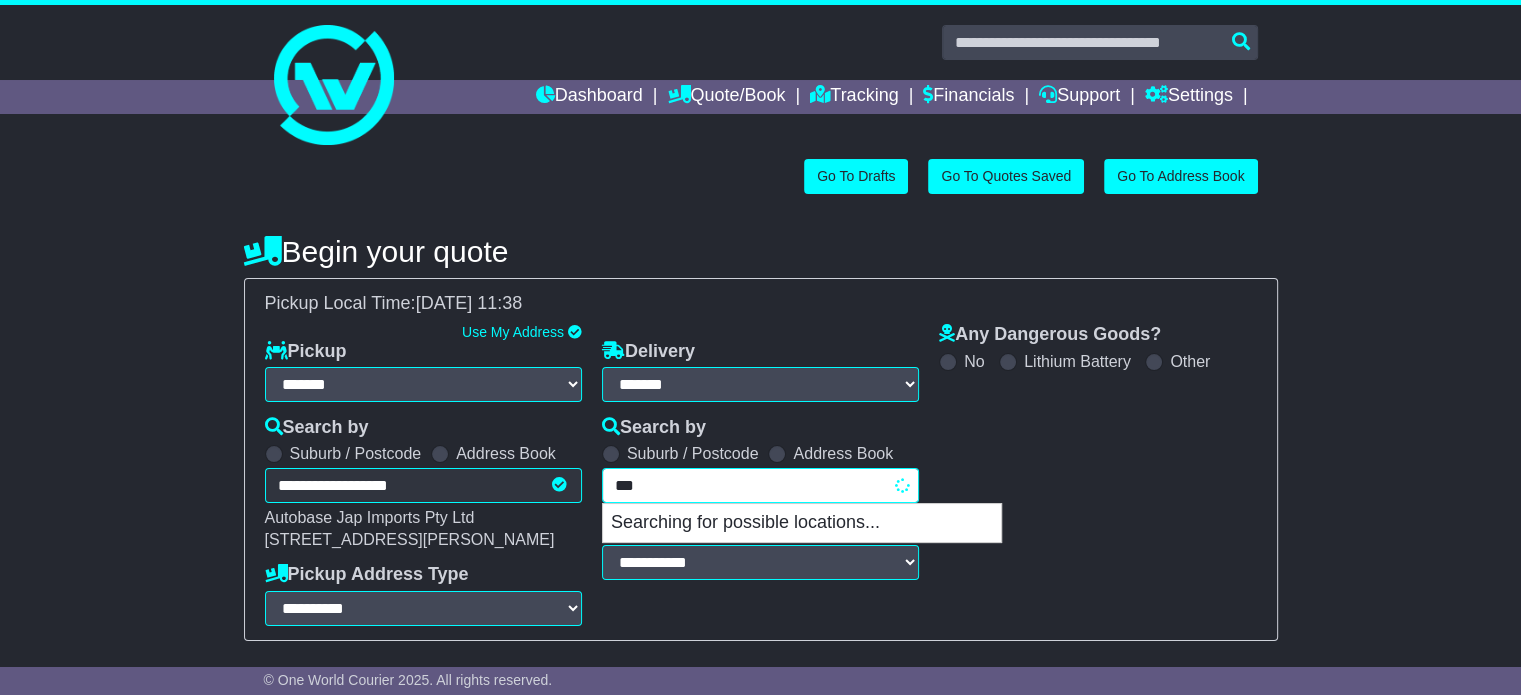 type on "****" 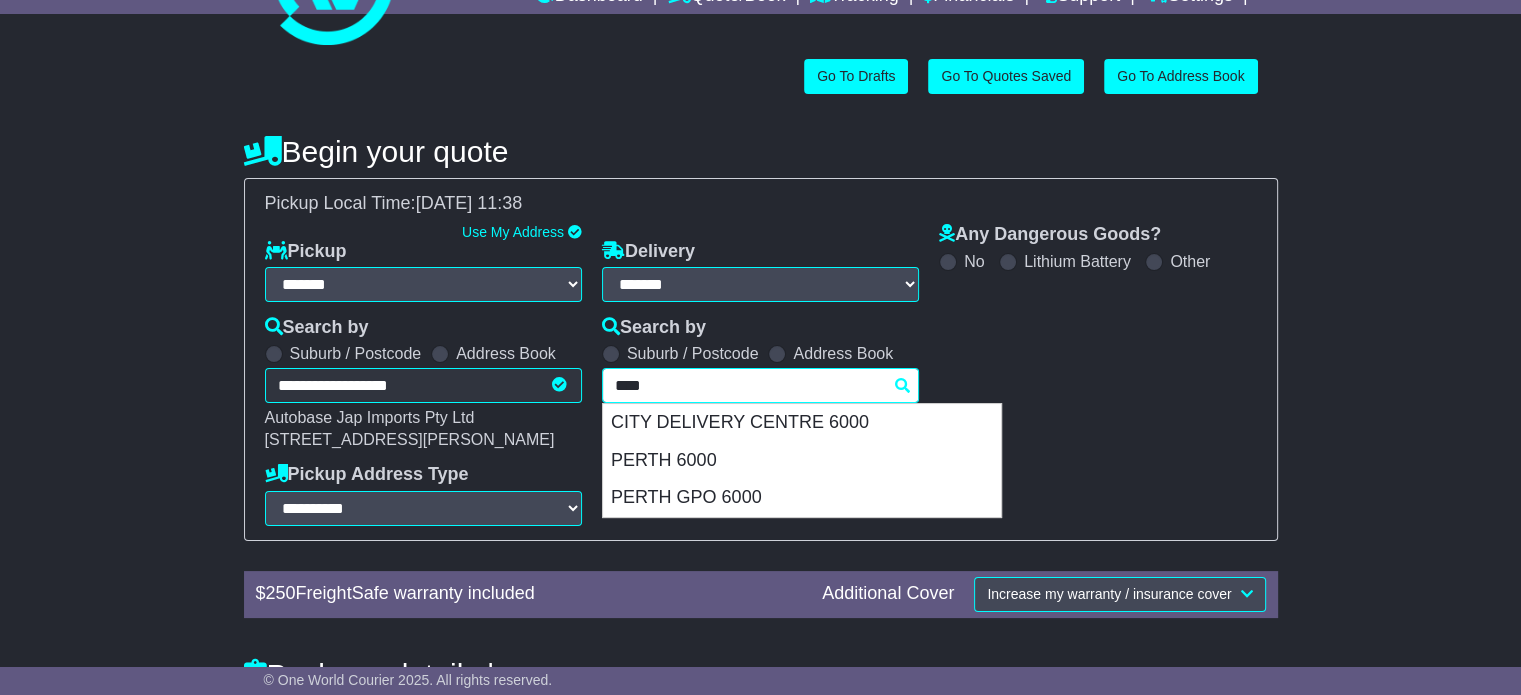 scroll, scrollTop: 200, scrollLeft: 0, axis: vertical 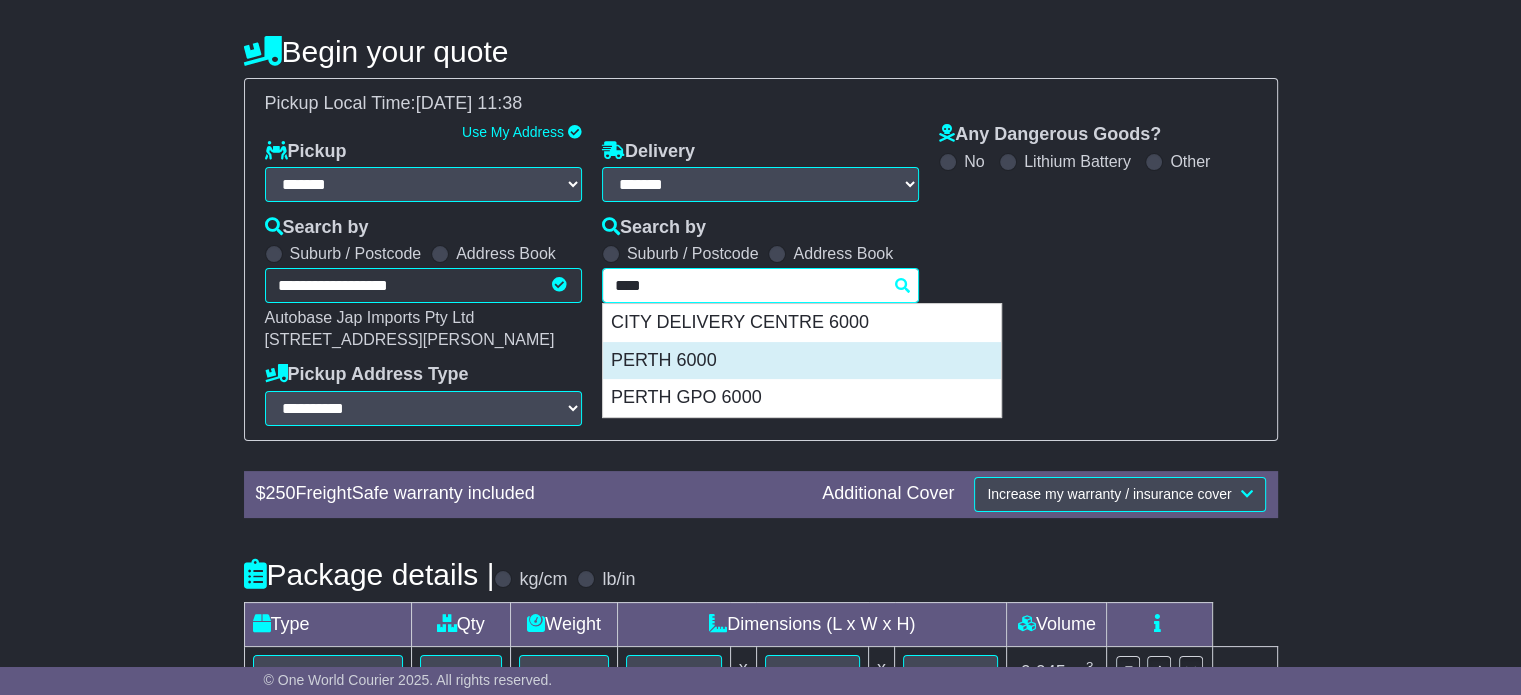click on "PERTH 6000" at bounding box center (802, 361) 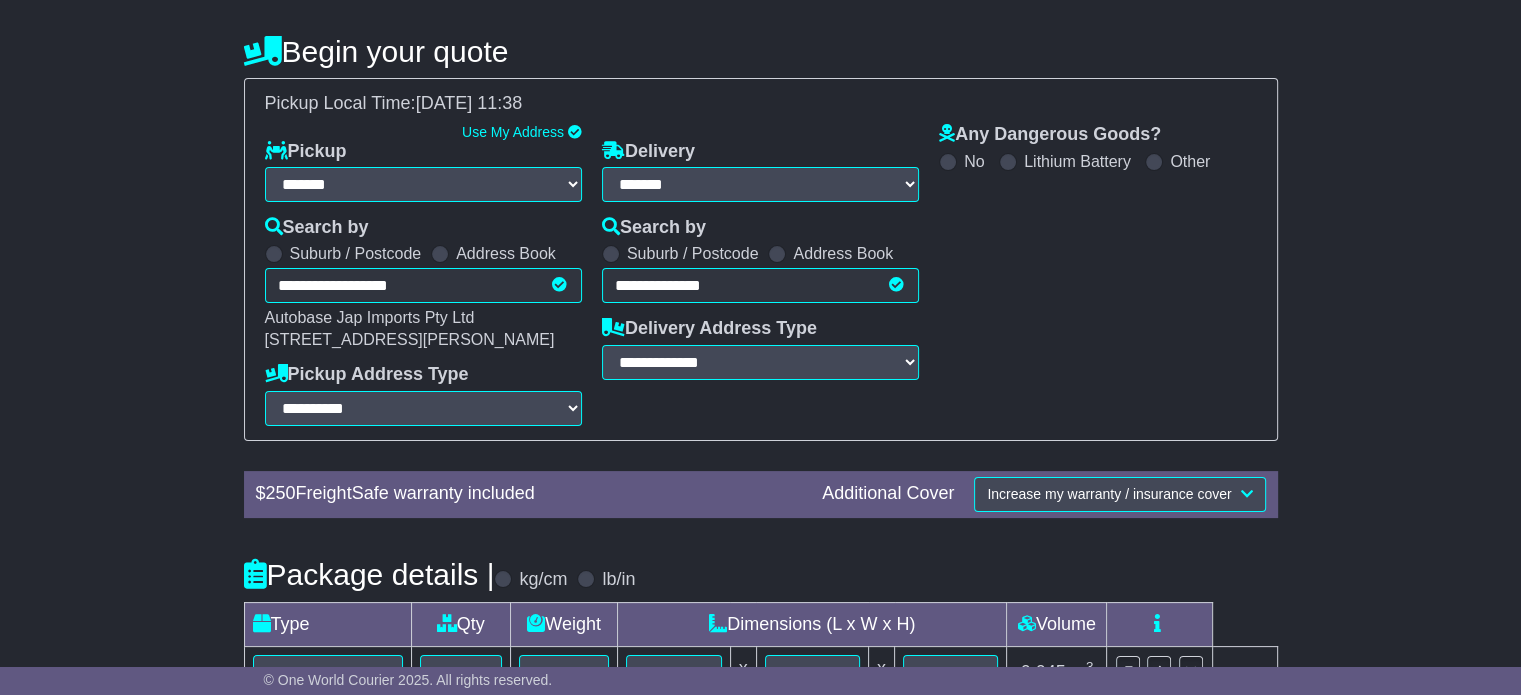 type on "**********" 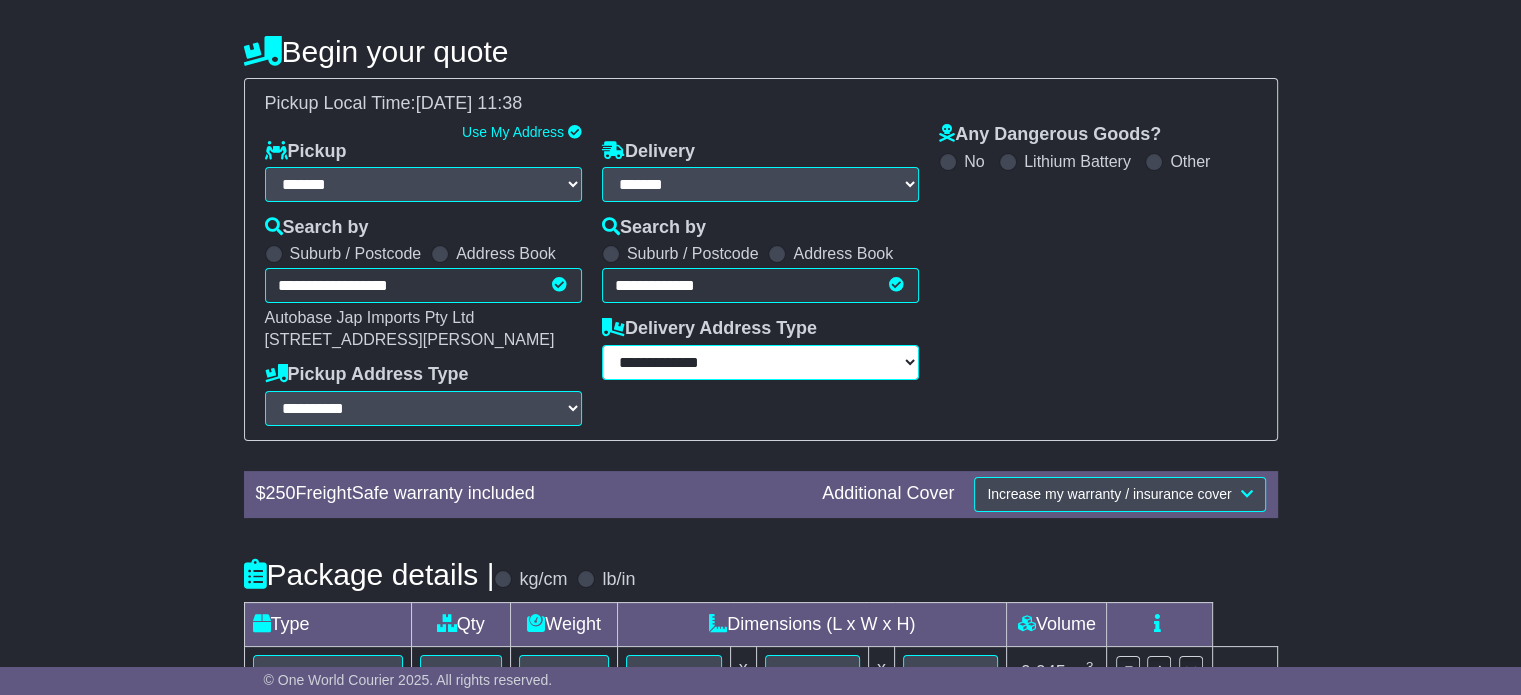 drag, startPoint x: 744, startPoint y: 366, endPoint x: 739, endPoint y: 378, distance: 13 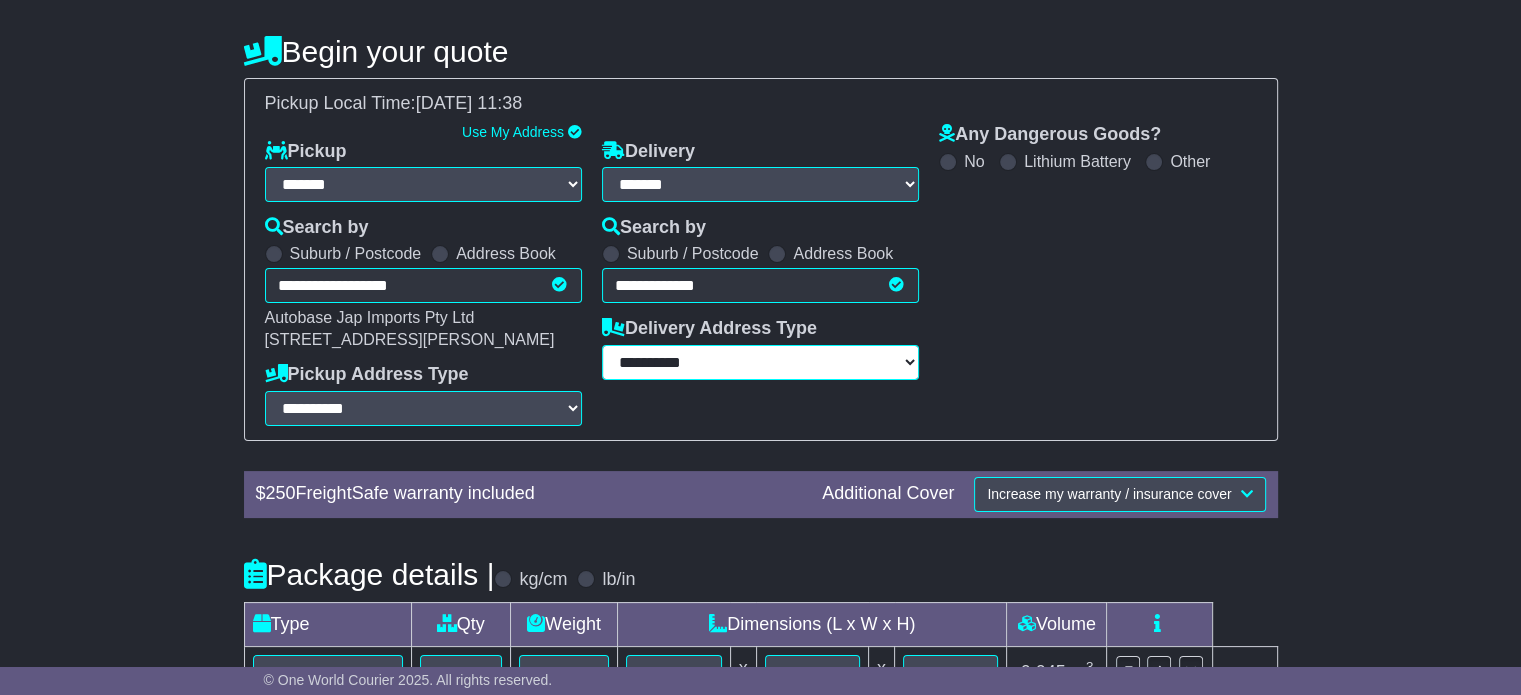 click on "**********" at bounding box center [760, 362] 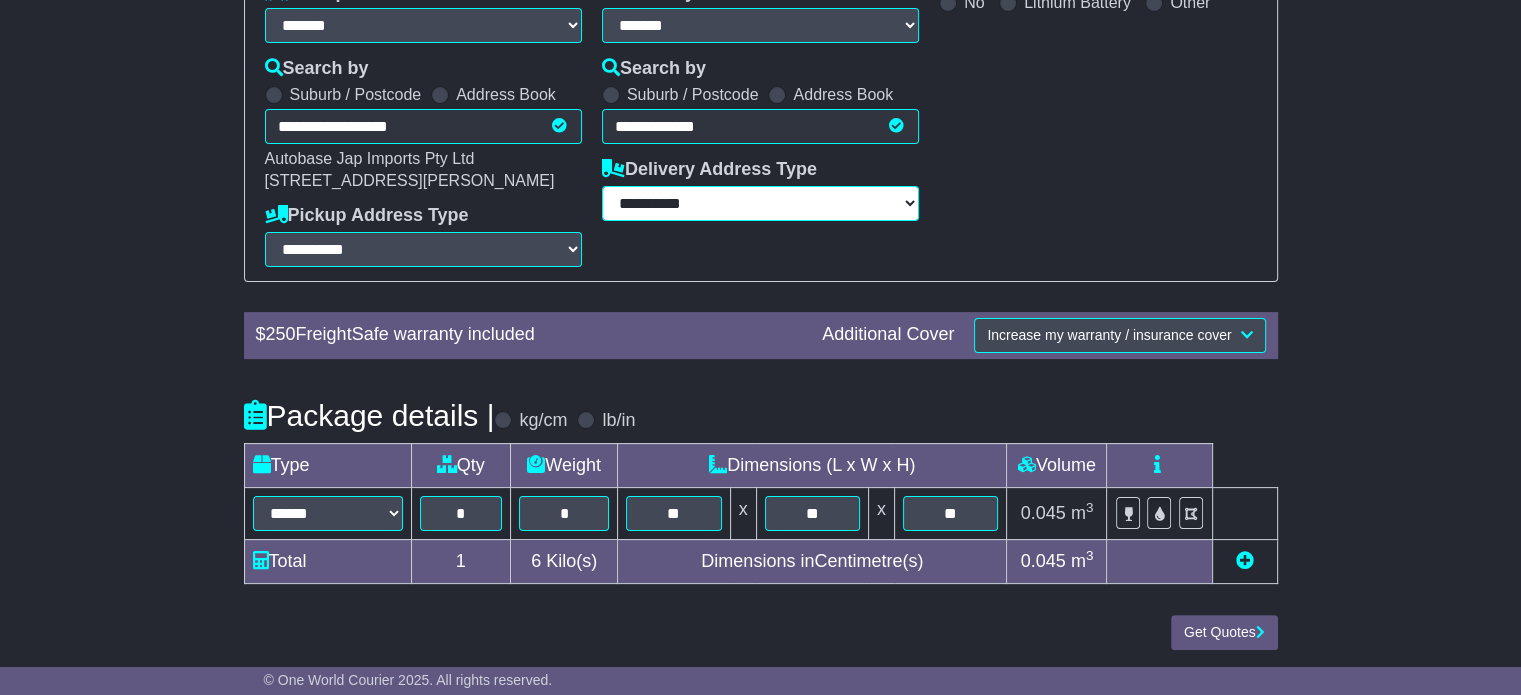 scroll, scrollTop: 360, scrollLeft: 0, axis: vertical 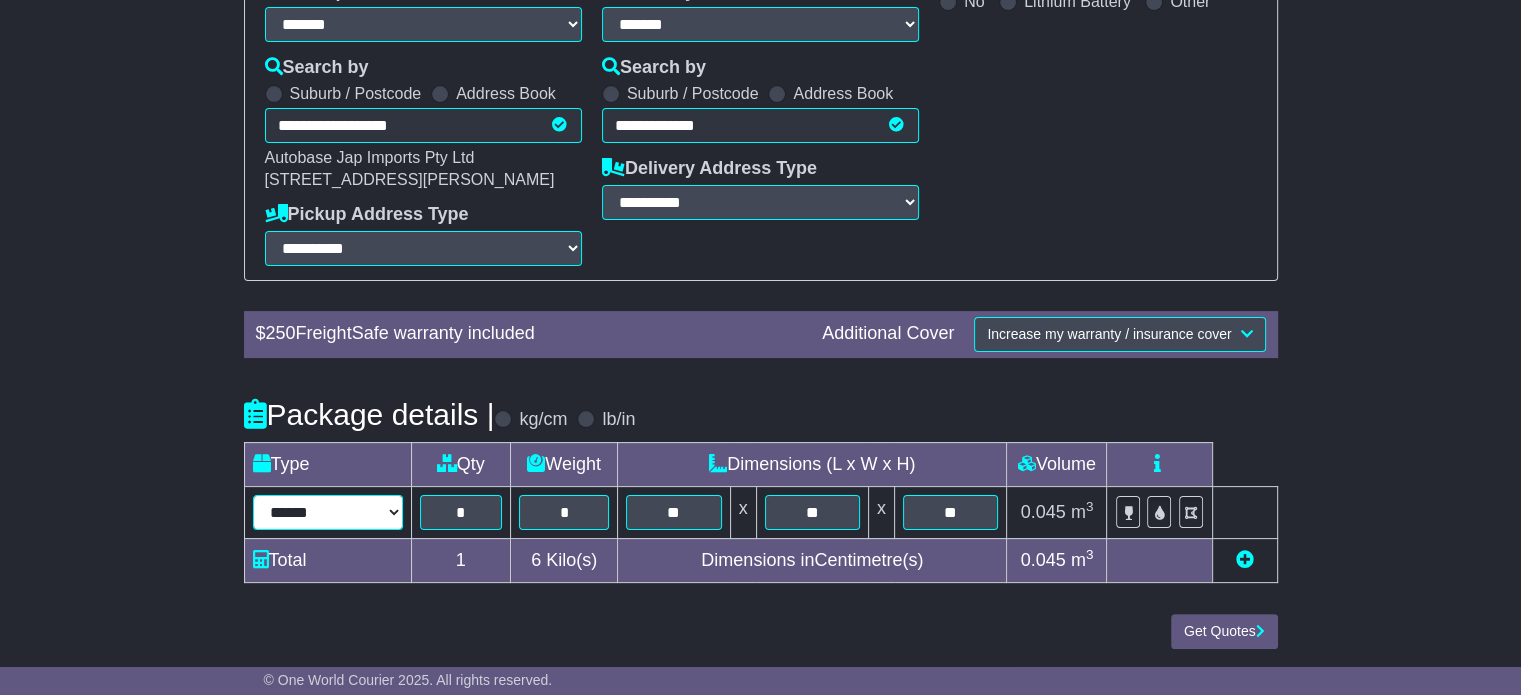 click on "****** ****** *** ******** ***** **** **** ****** *** *******" at bounding box center (328, 512) 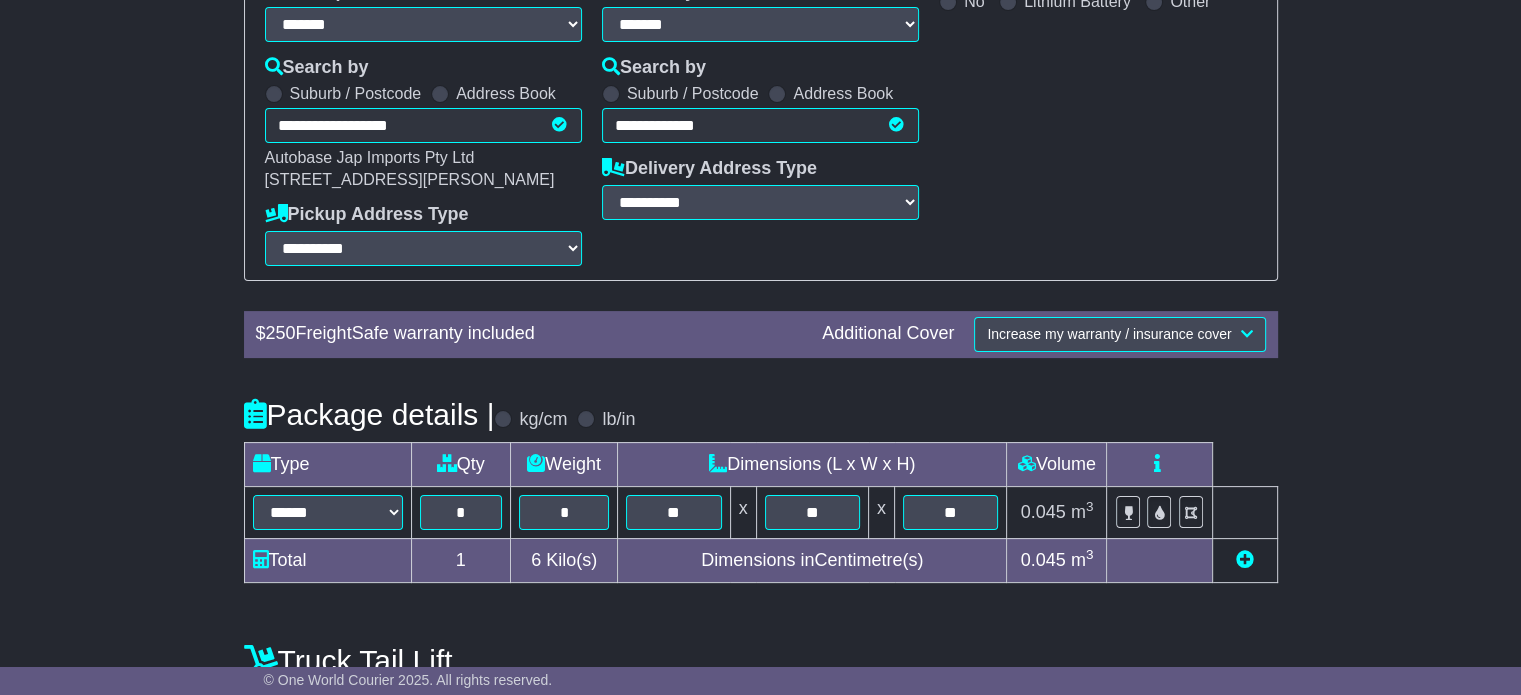 click on "*" at bounding box center [461, 512] 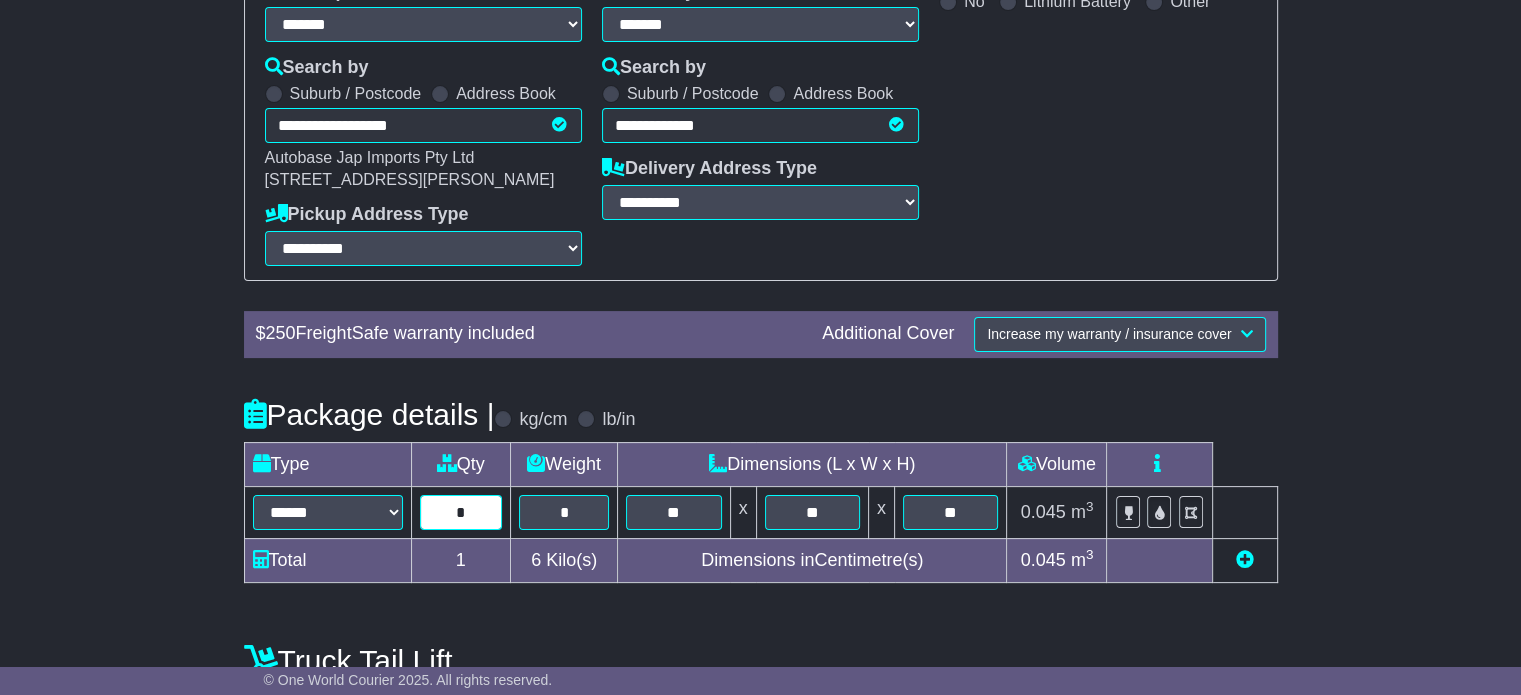 click on "*" at bounding box center (461, 512) 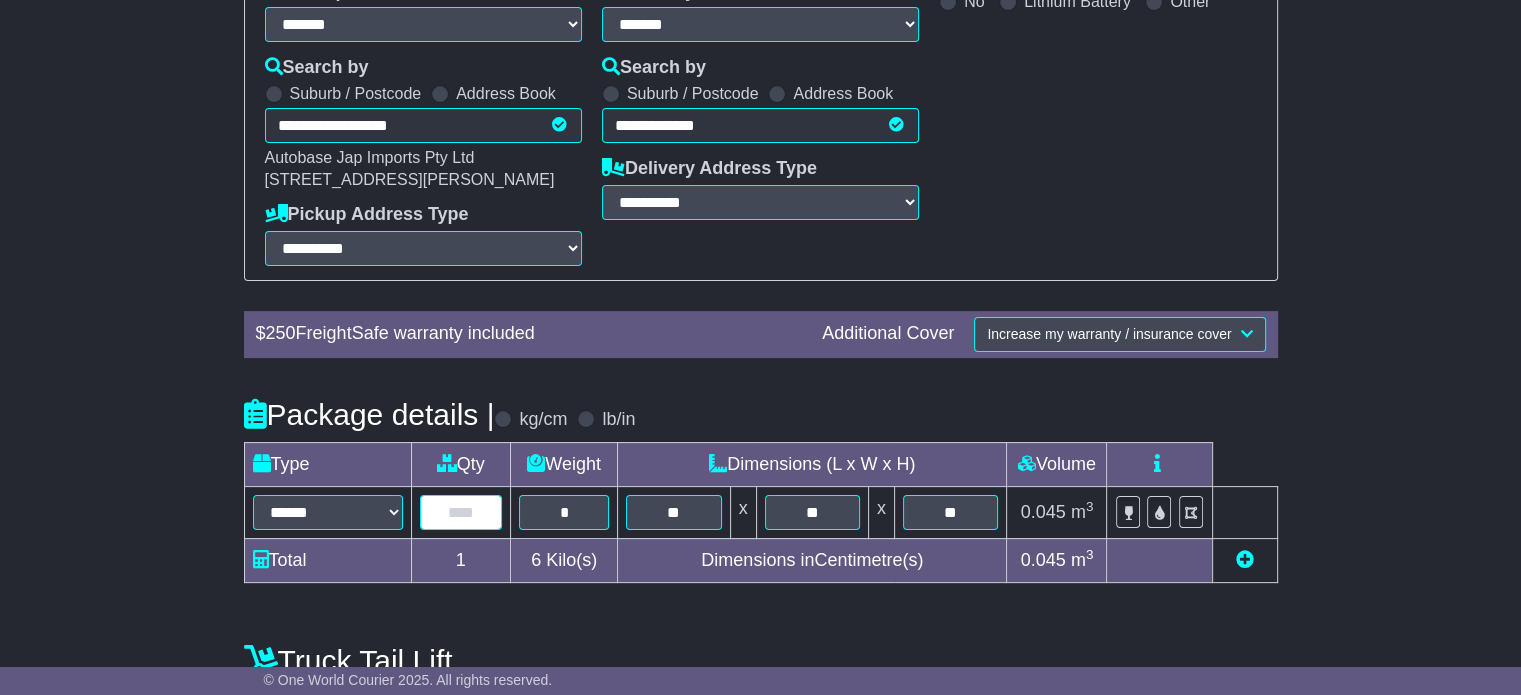 type on "*" 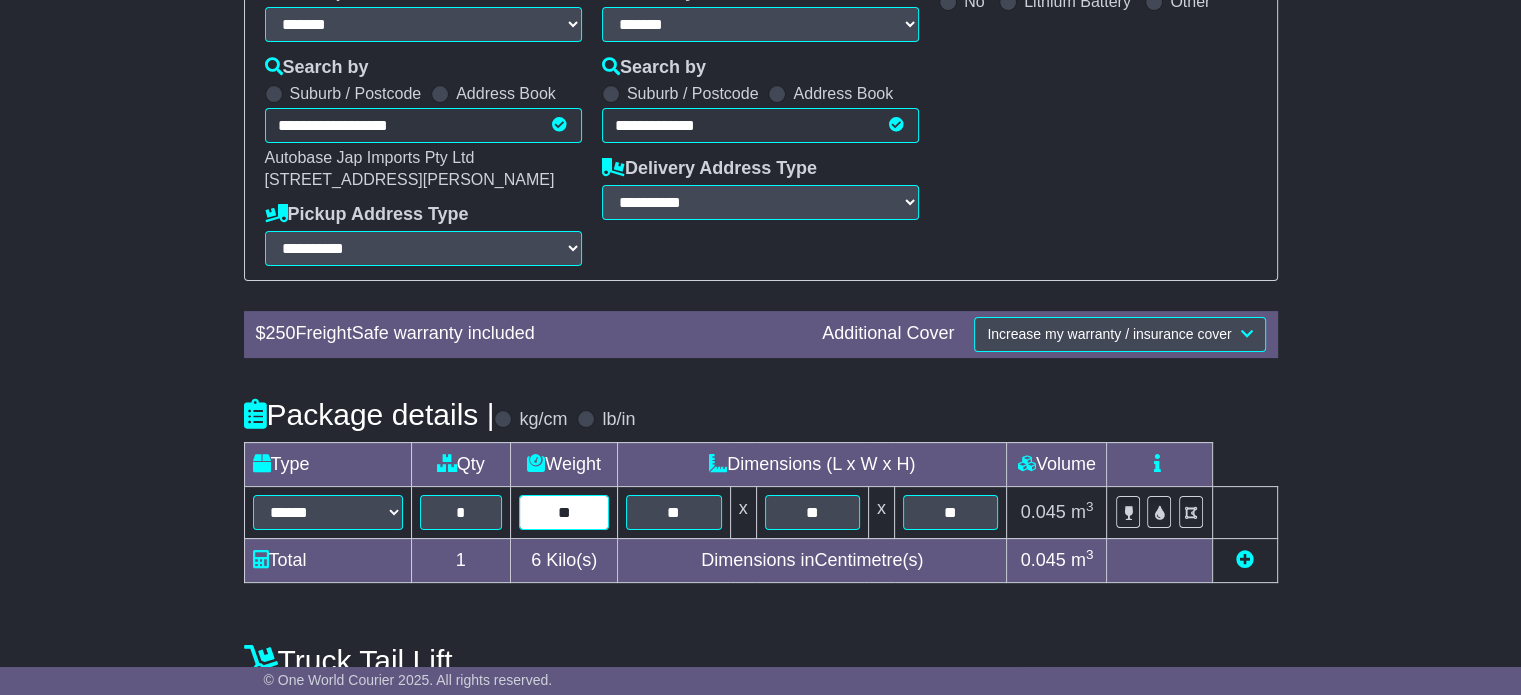 type on "**" 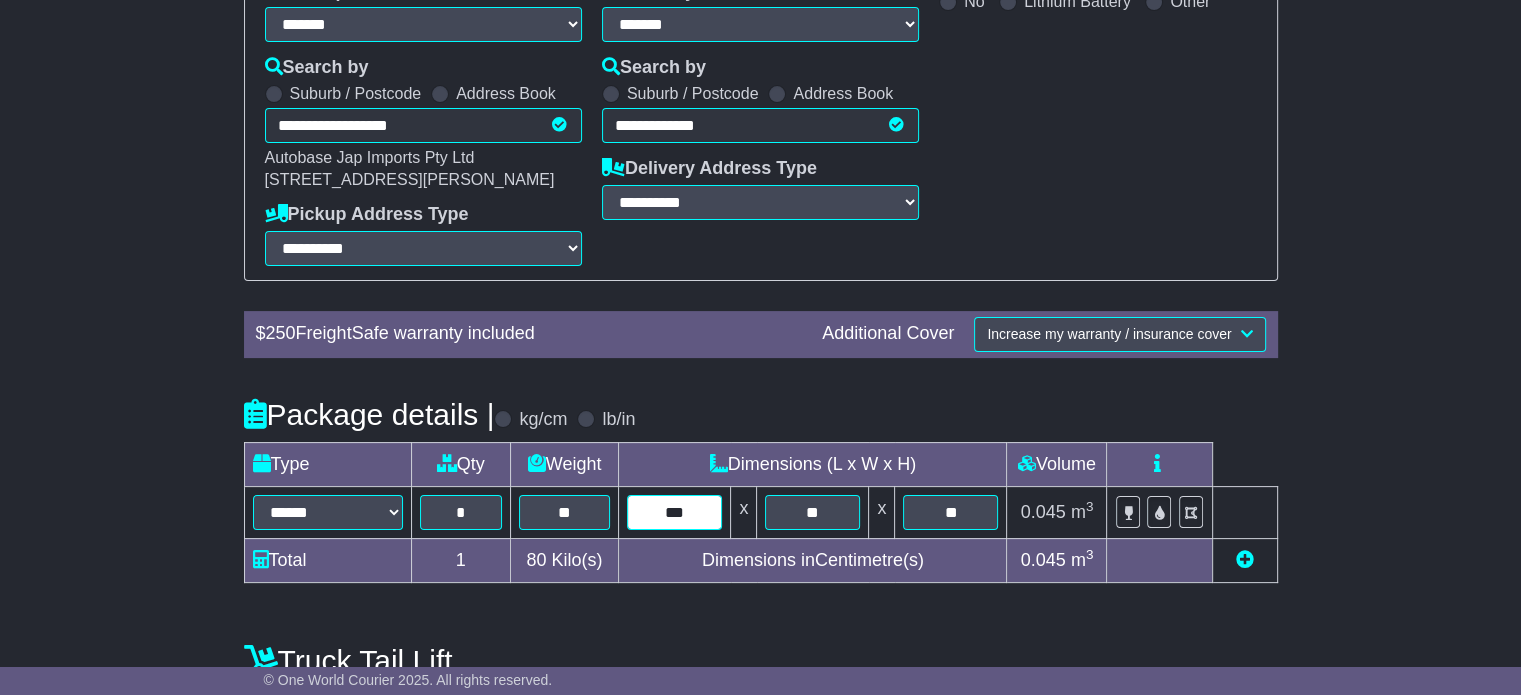 type on "***" 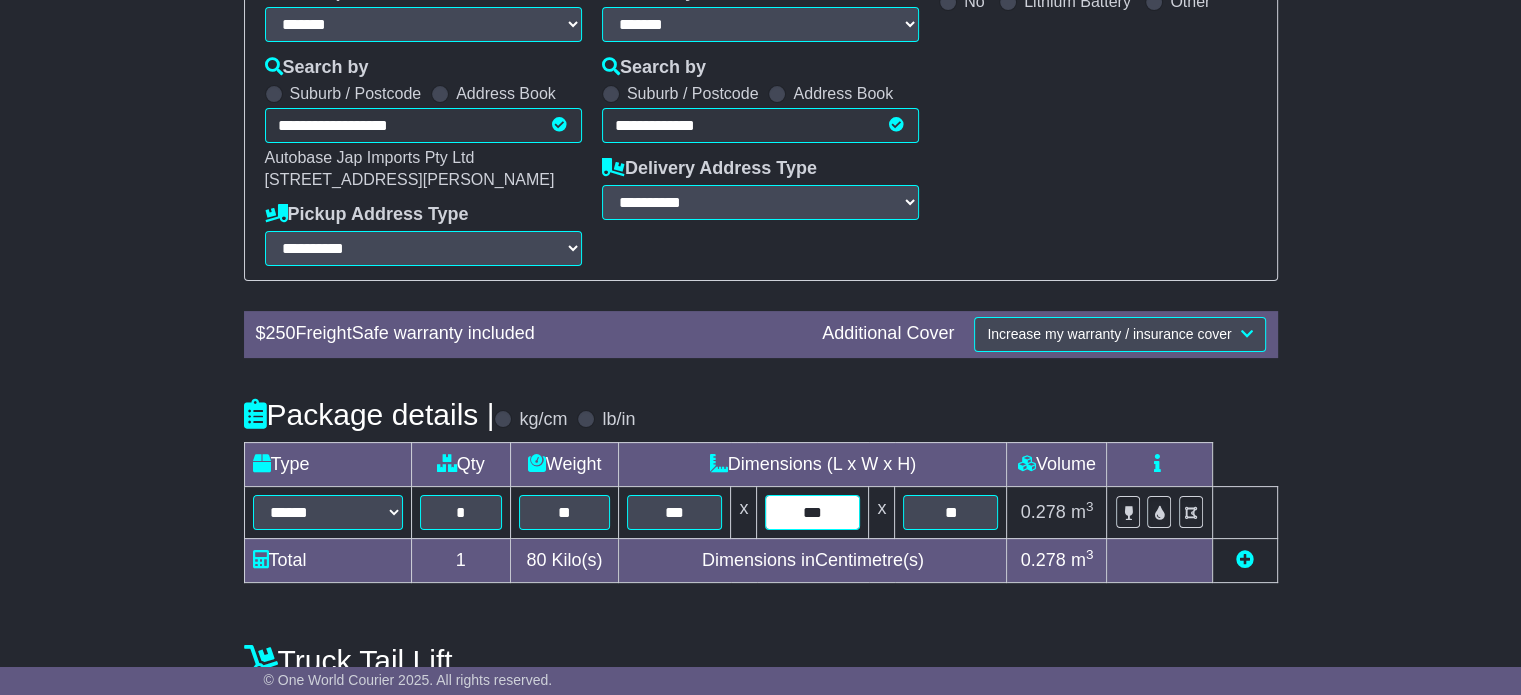 type on "***" 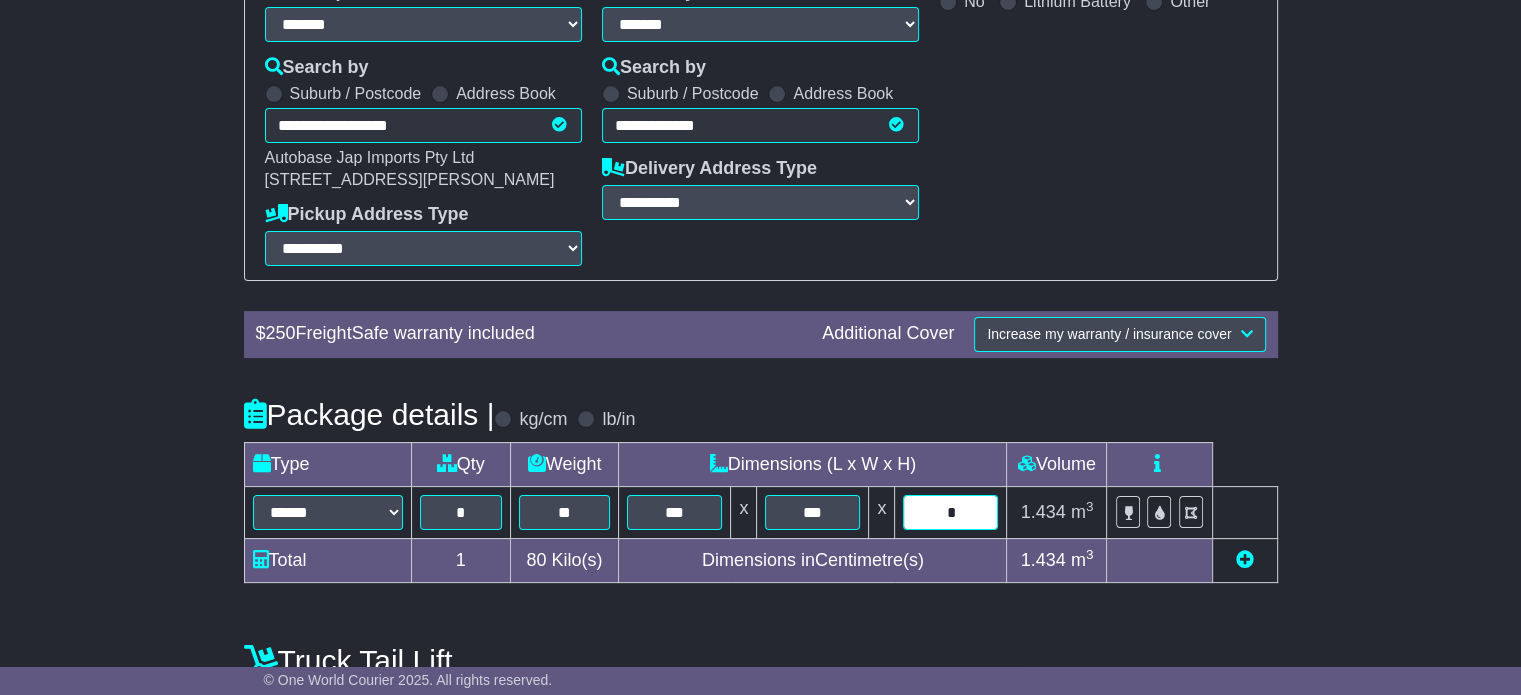 type on "**" 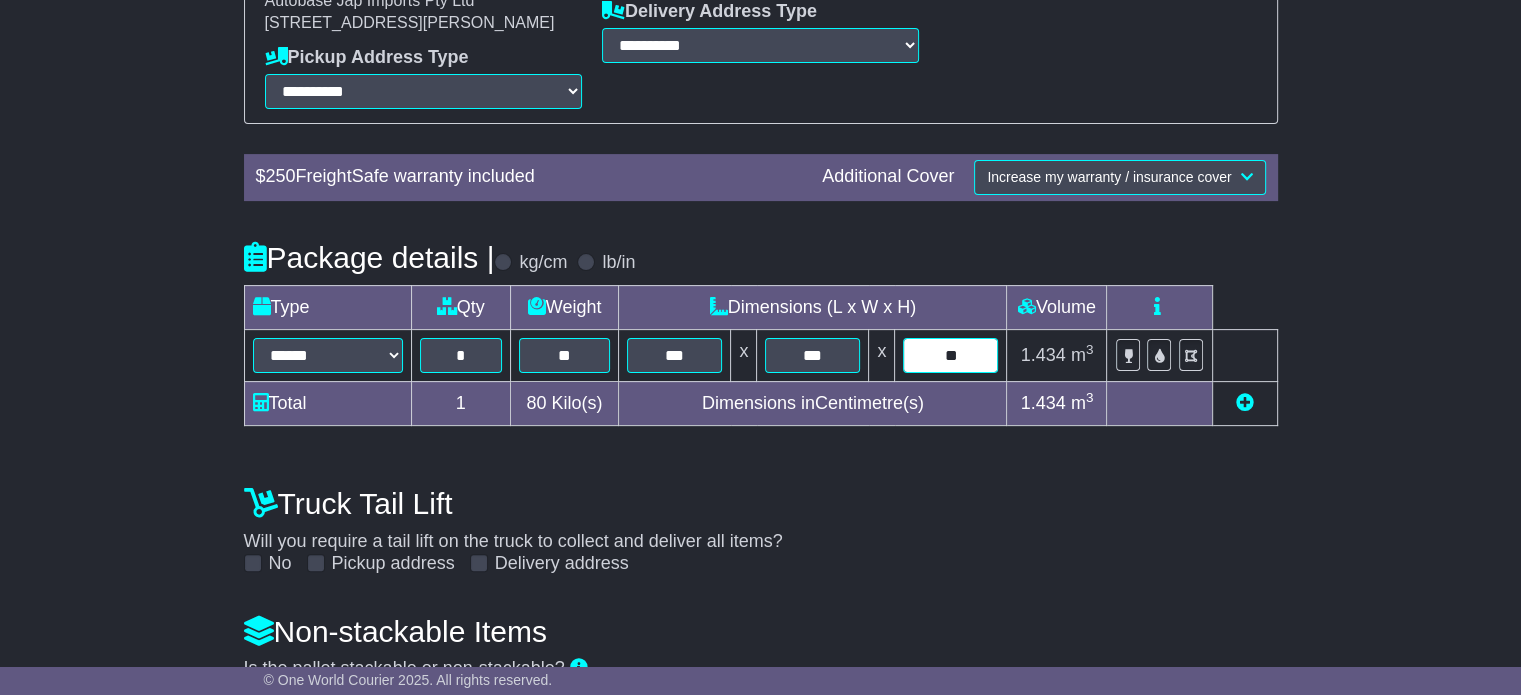 scroll, scrollTop: 635, scrollLeft: 0, axis: vertical 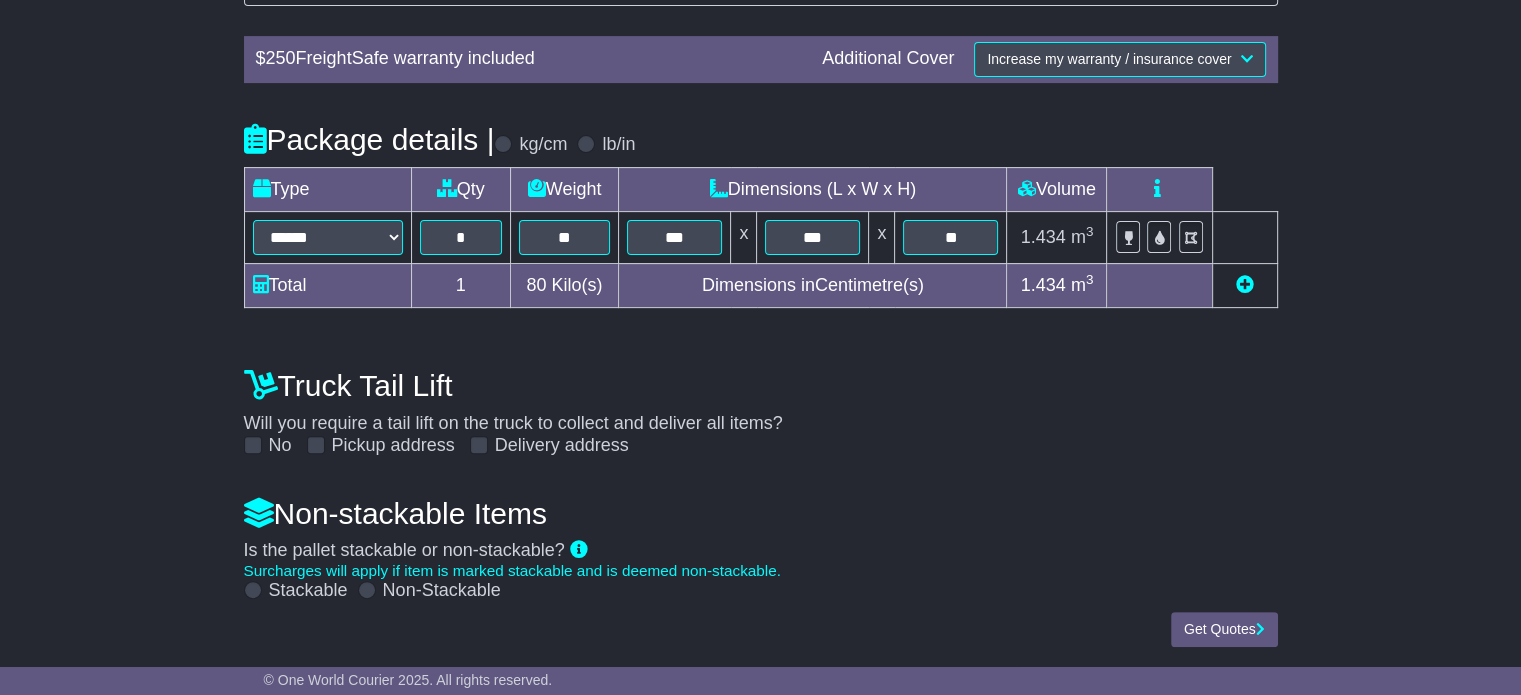 click on "Non-Stackable" at bounding box center (429, 591) 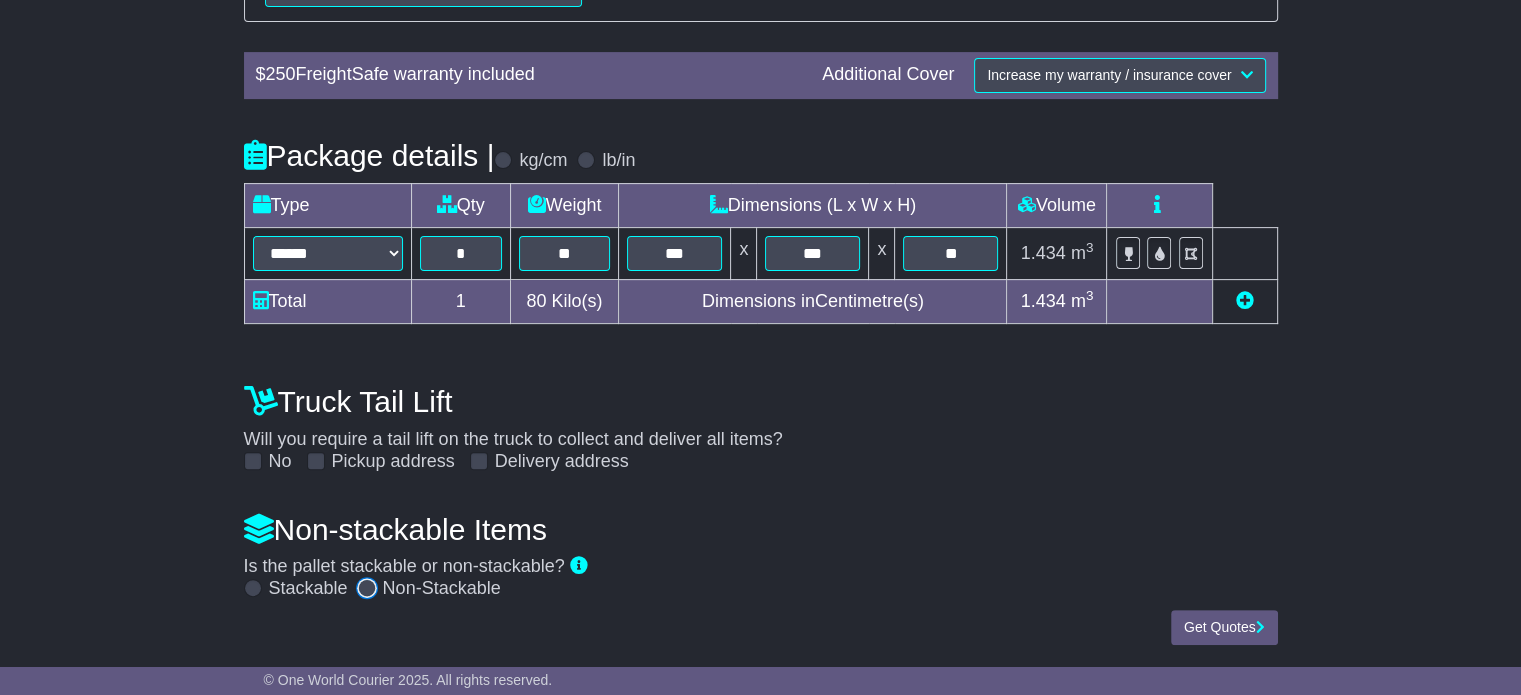 scroll, scrollTop: 616, scrollLeft: 0, axis: vertical 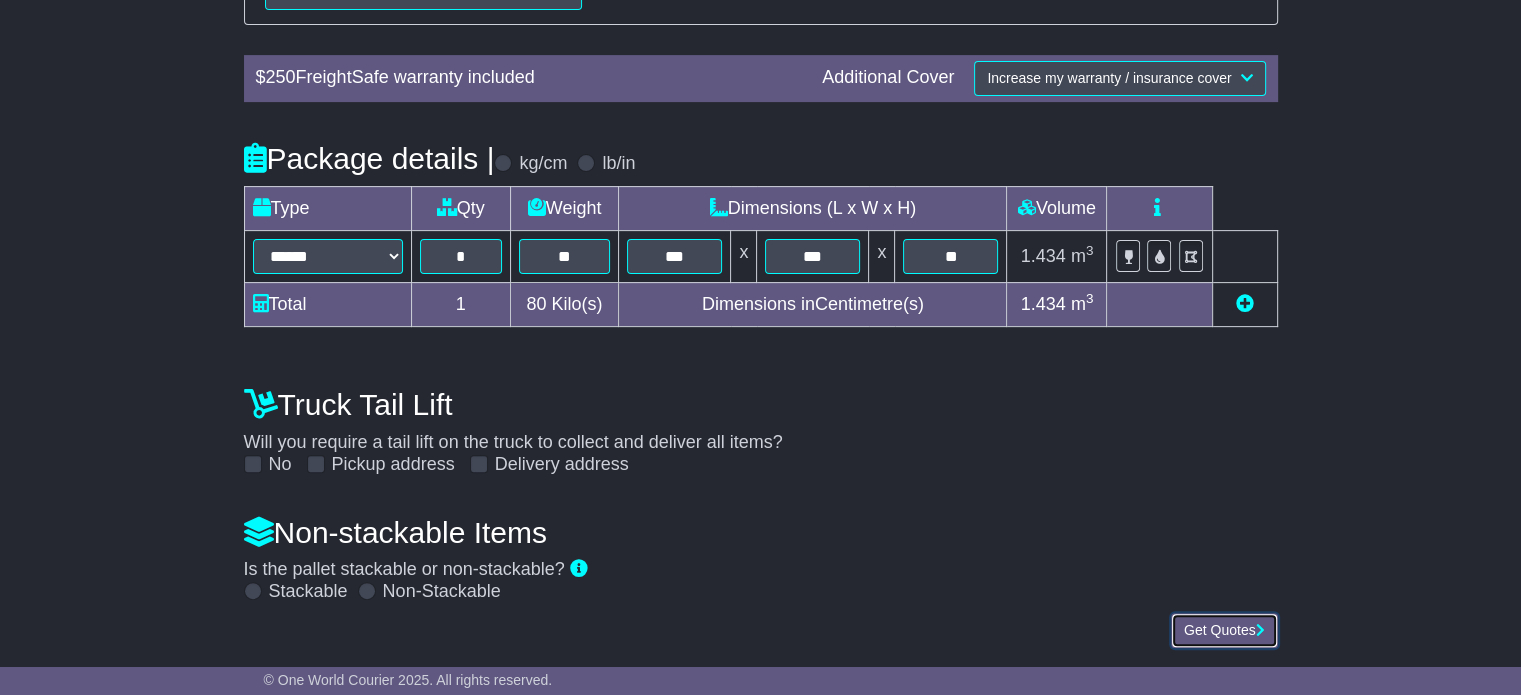 type 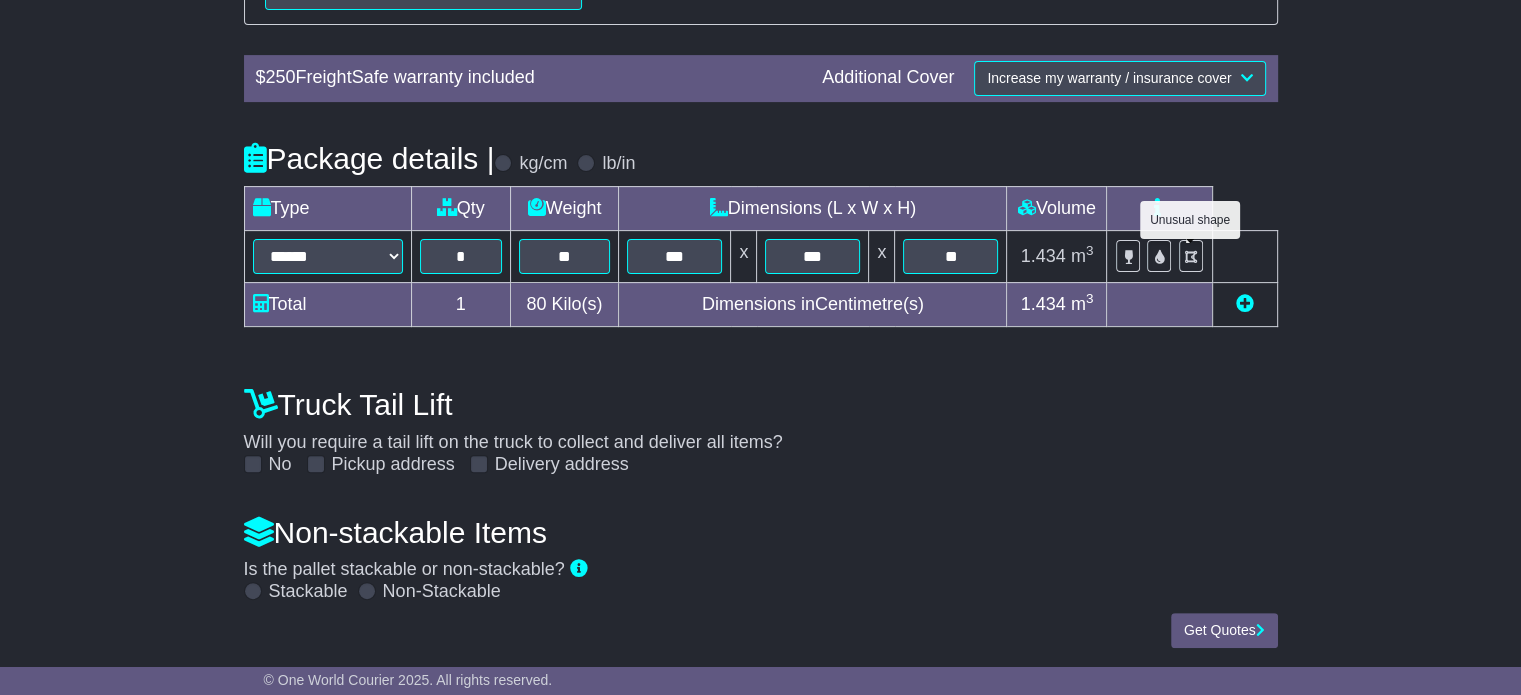 click at bounding box center [1191, 256] 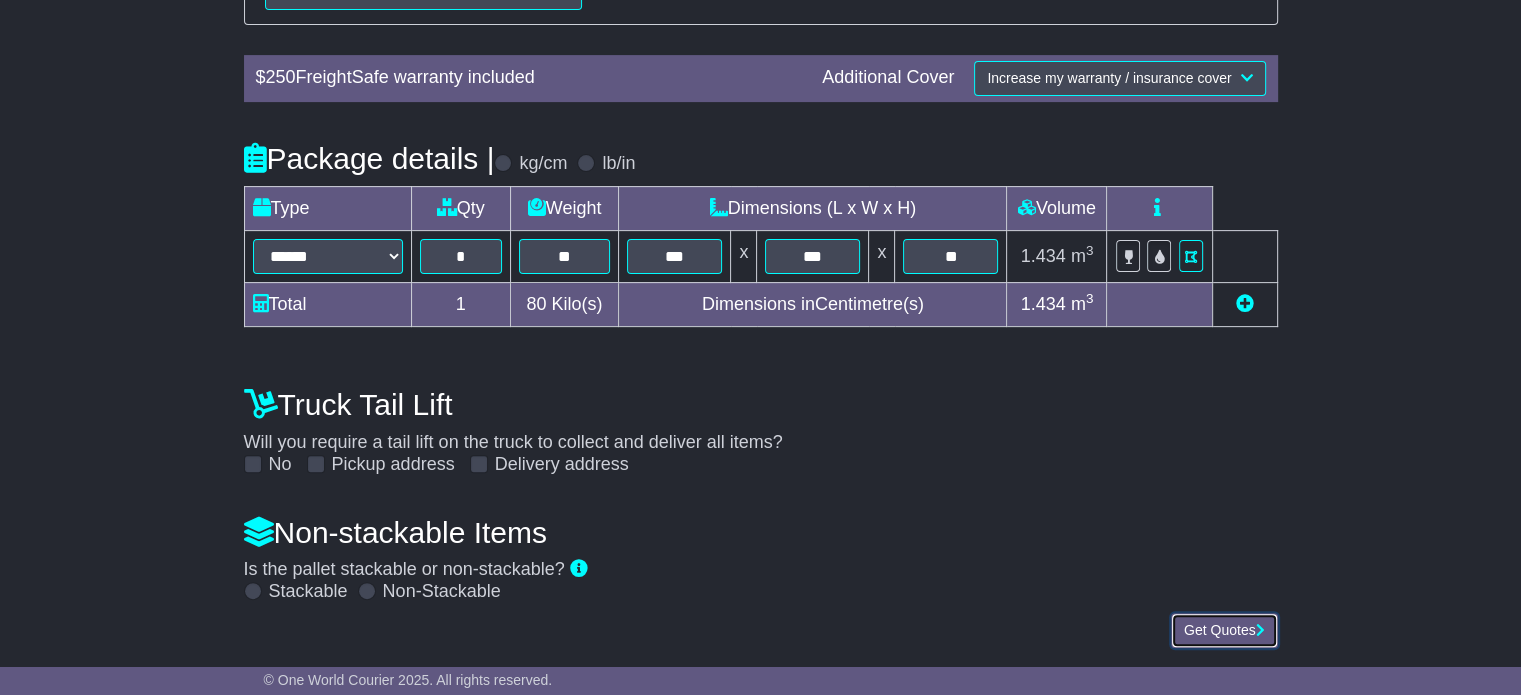click on "Get Quotes" at bounding box center [1224, 630] 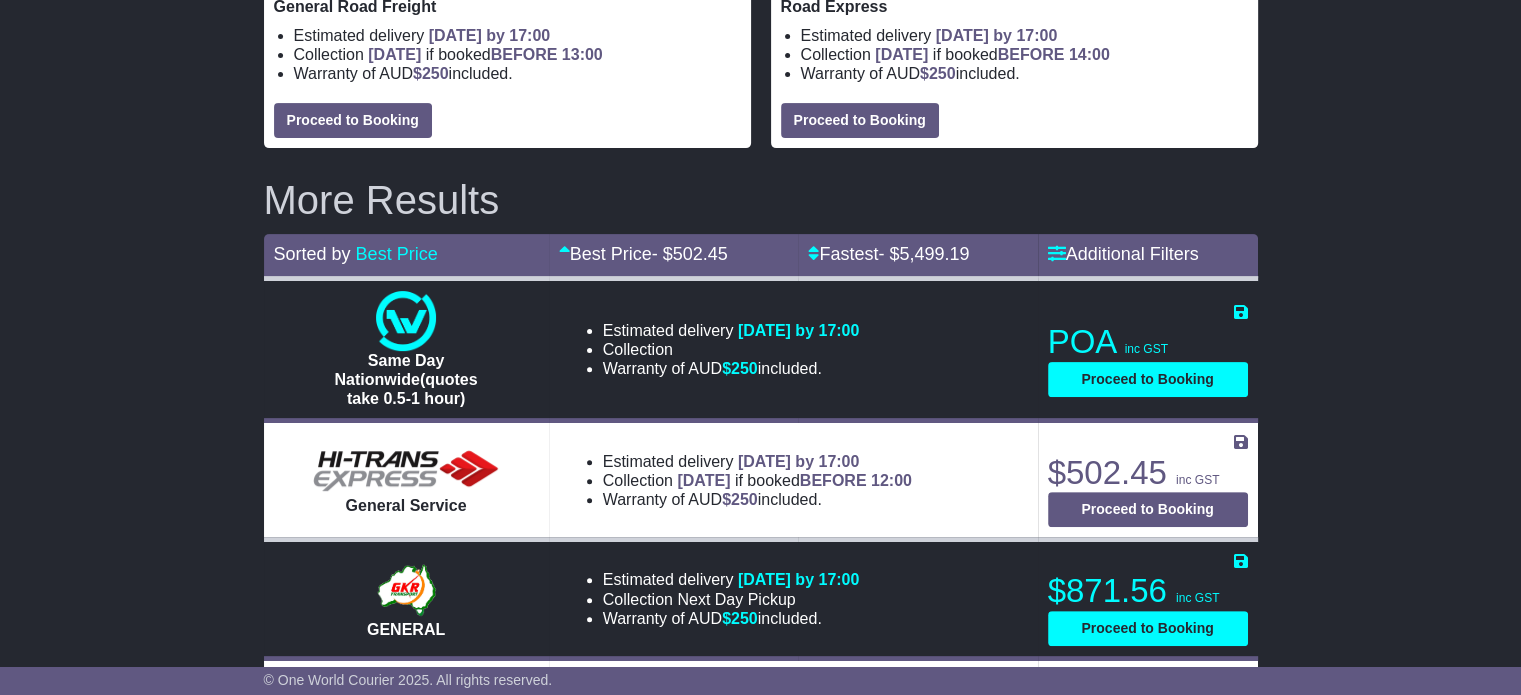 scroll, scrollTop: 415, scrollLeft: 0, axis: vertical 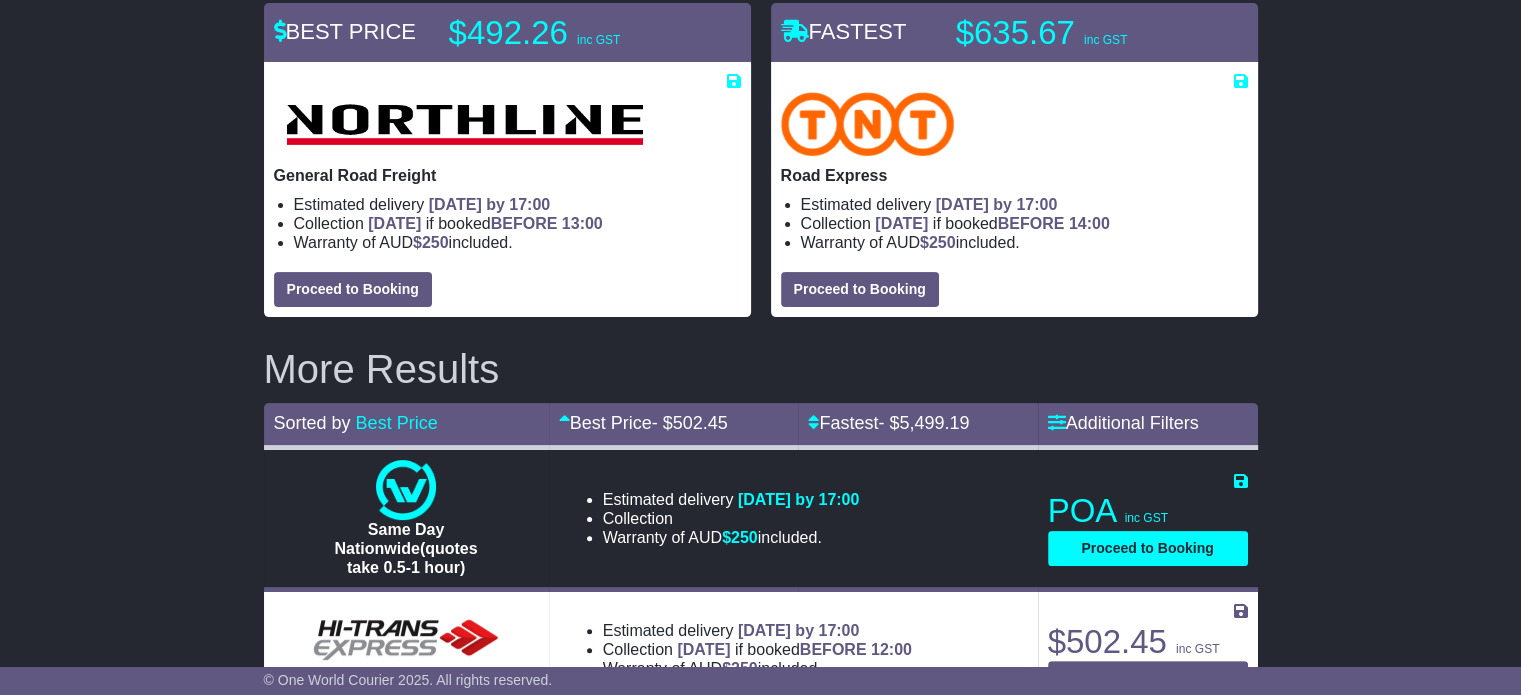 drag, startPoint x: 0, startPoint y: 207, endPoint x: 28, endPoint y: 209, distance: 28.071337 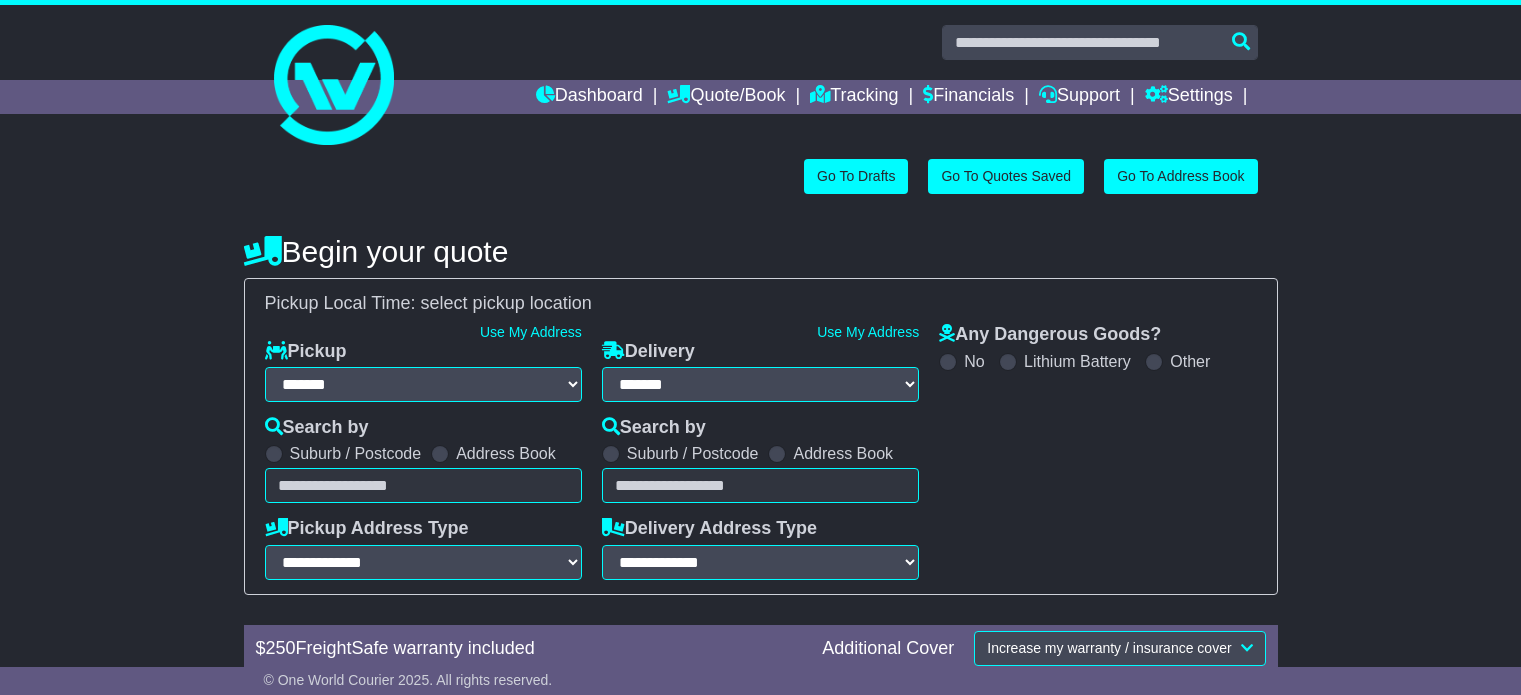 select on "**" 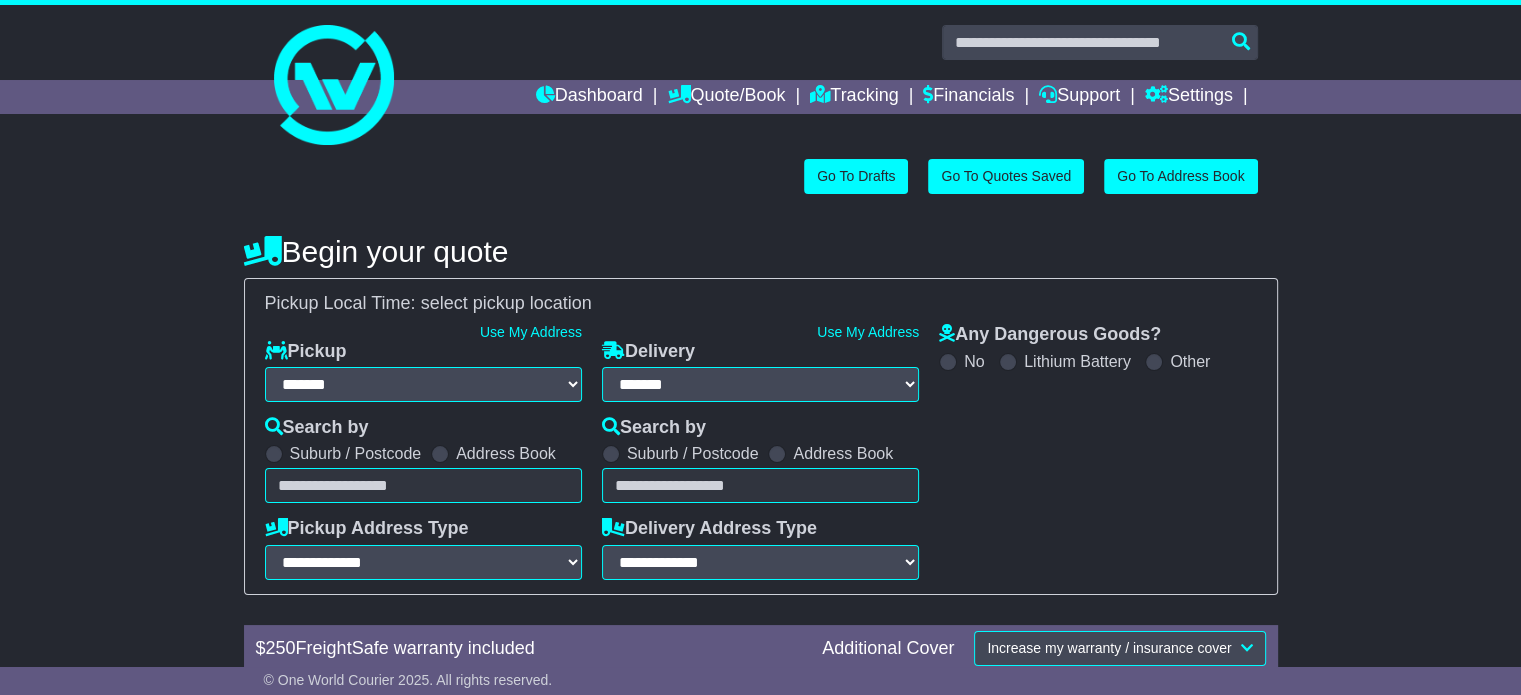 scroll, scrollTop: 0, scrollLeft: 0, axis: both 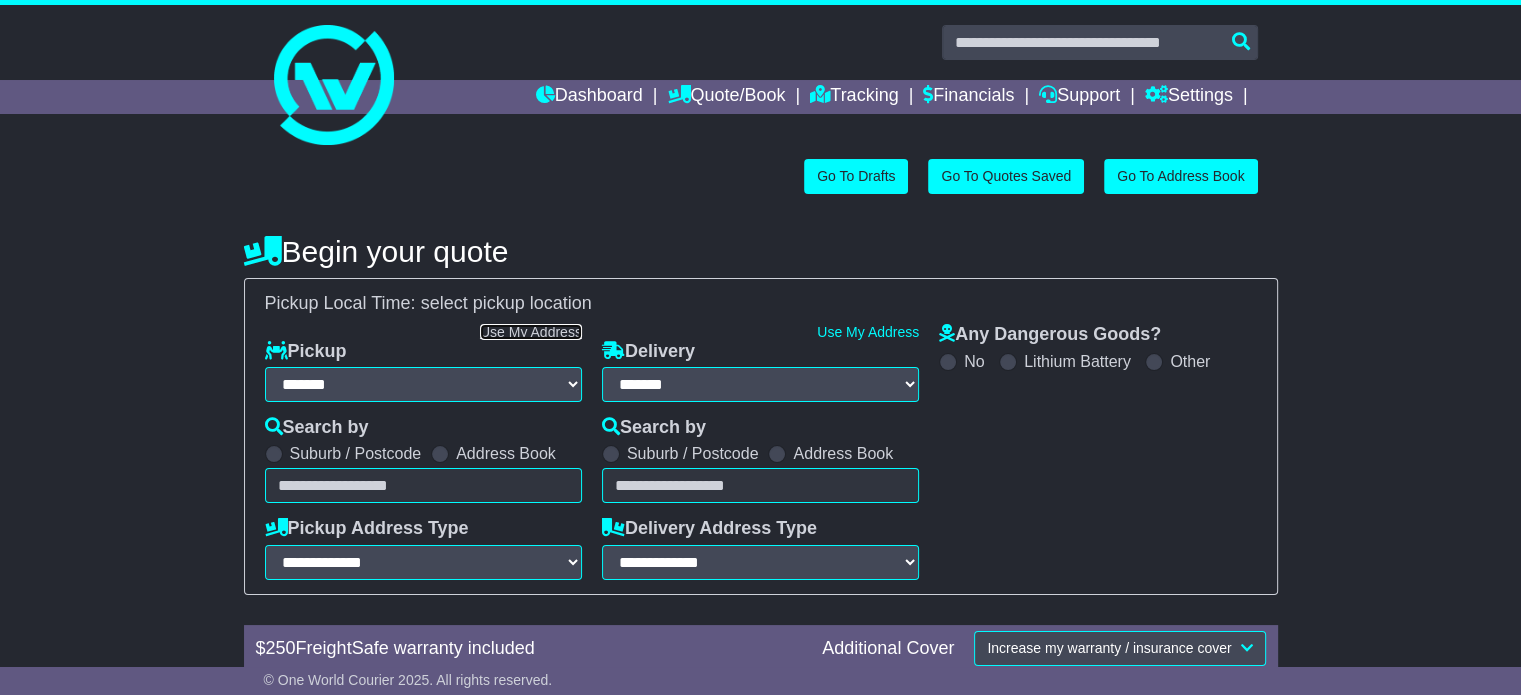 click on "Use My Address" at bounding box center (531, 332) 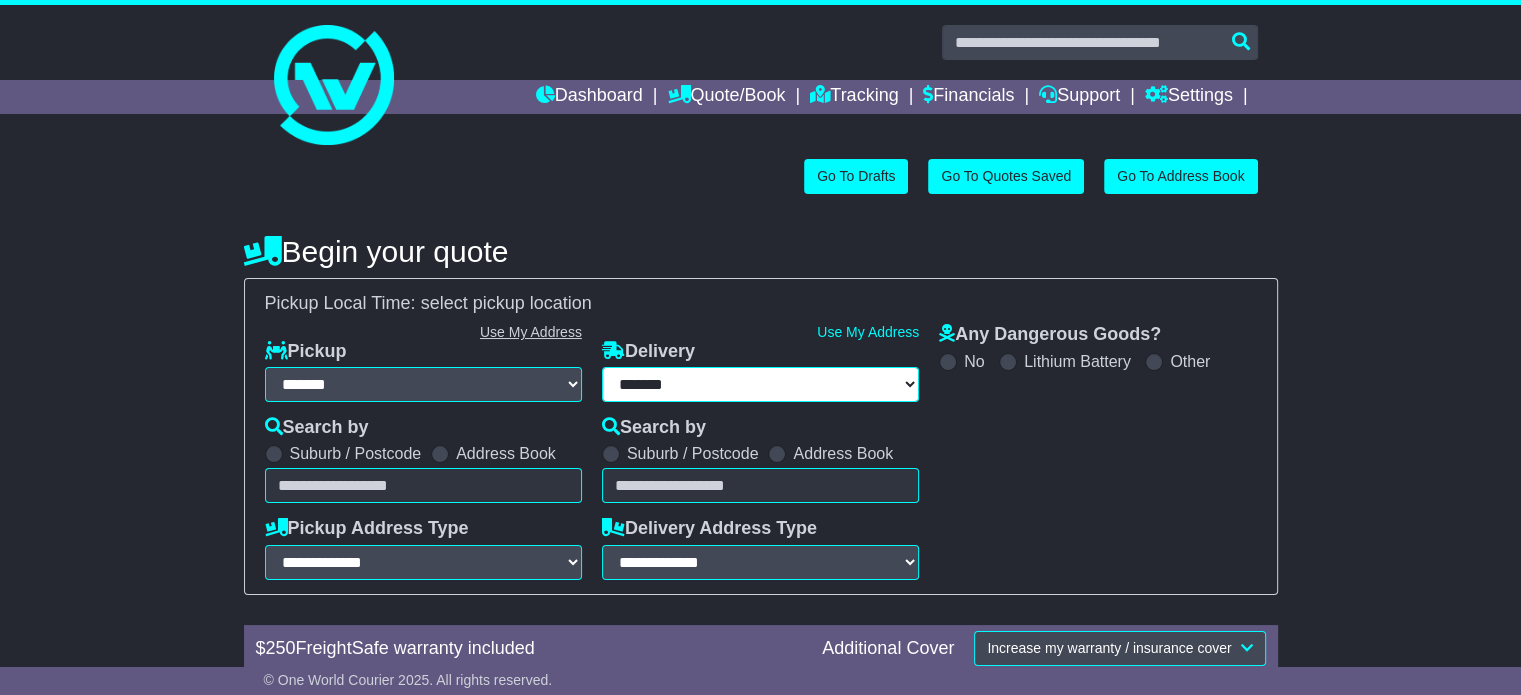 type on "**********" 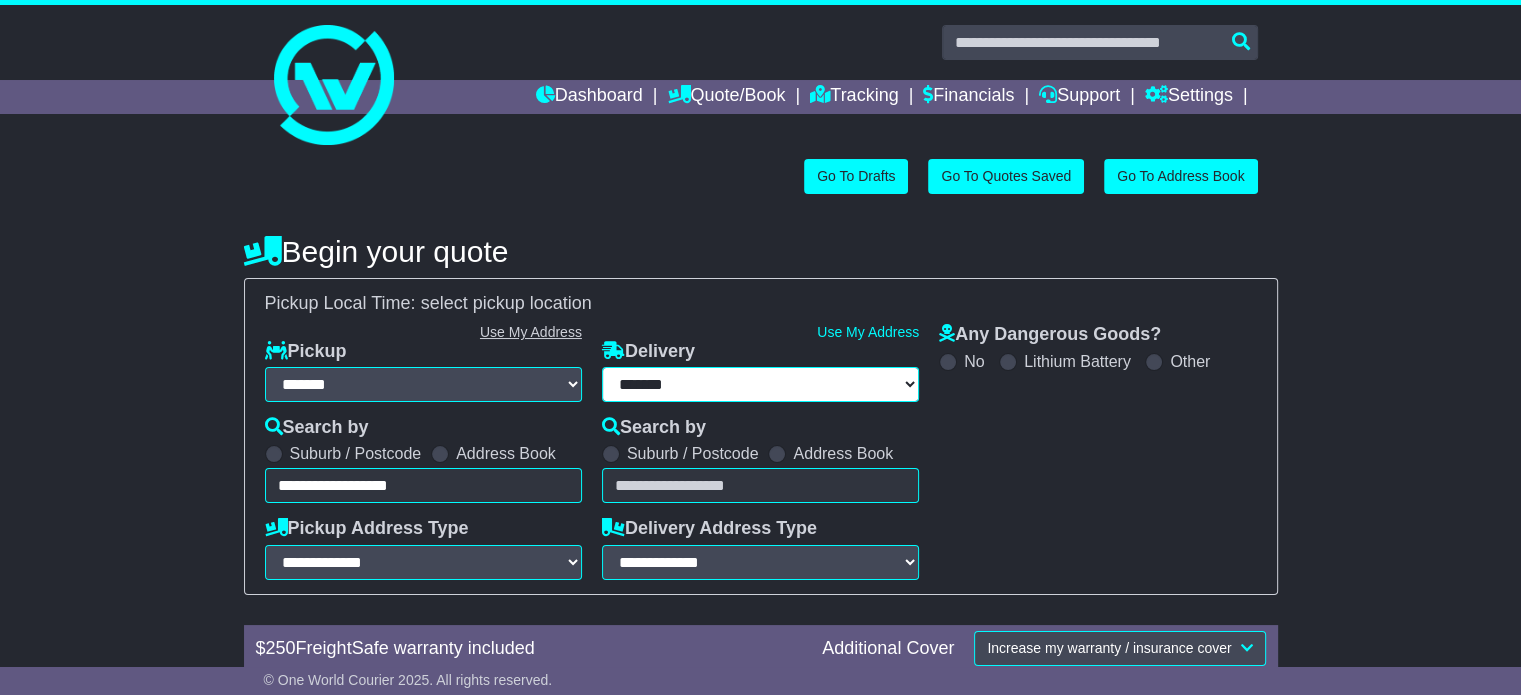 select on "**********" 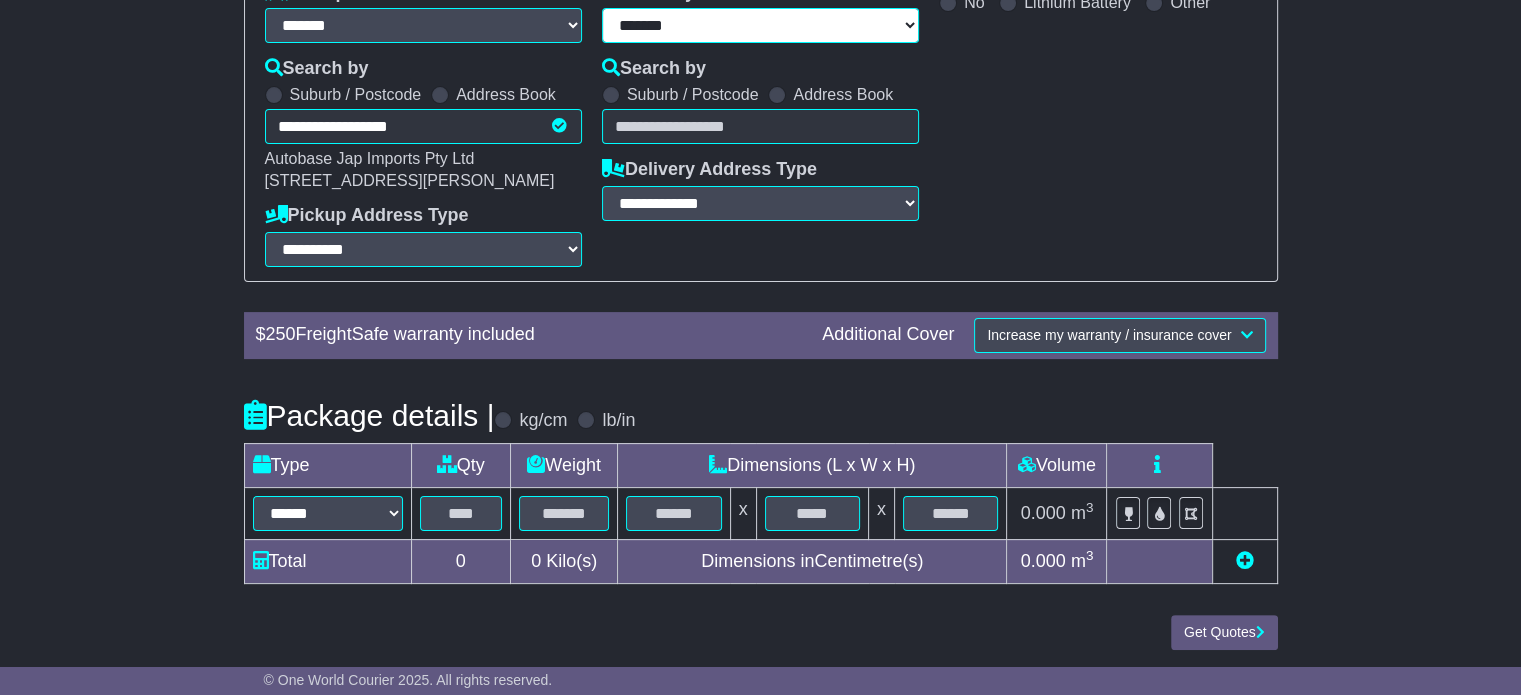 scroll, scrollTop: 60, scrollLeft: 0, axis: vertical 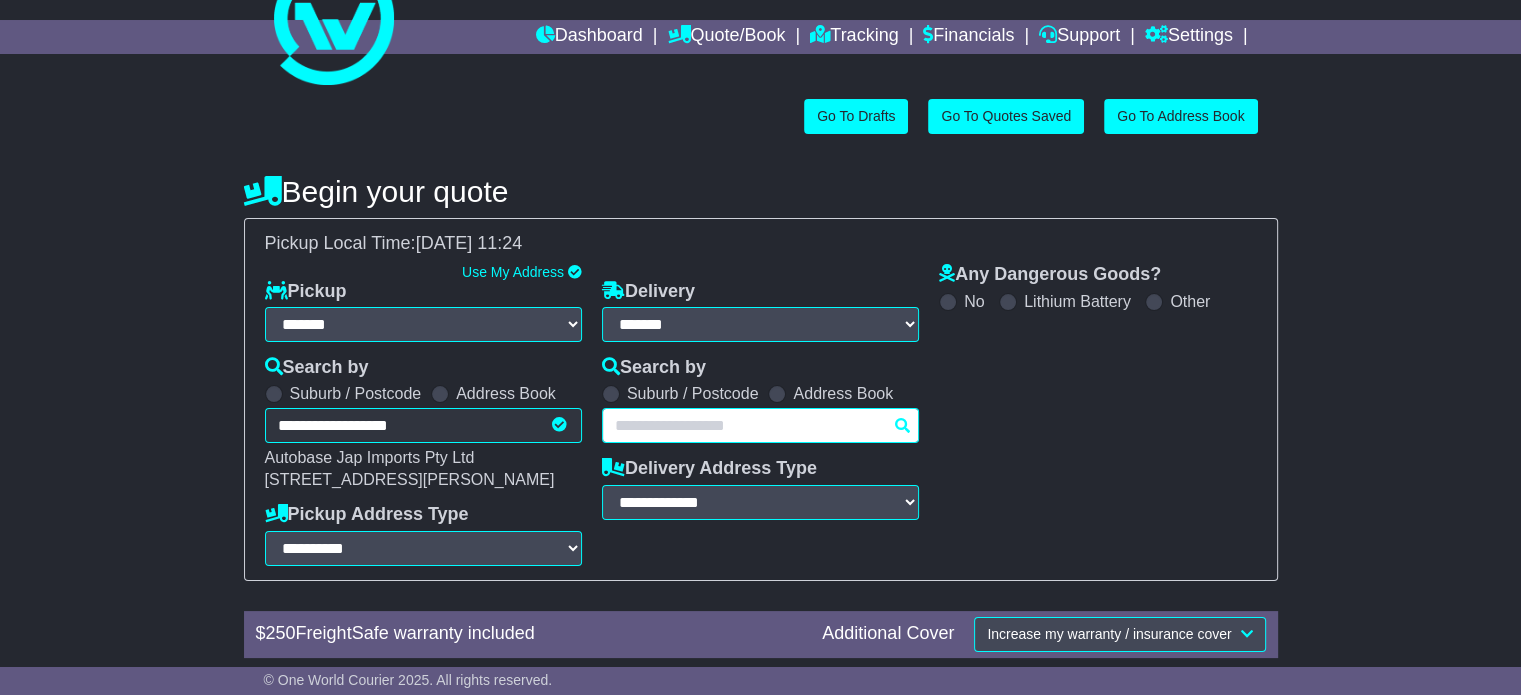 click at bounding box center (760, 425) 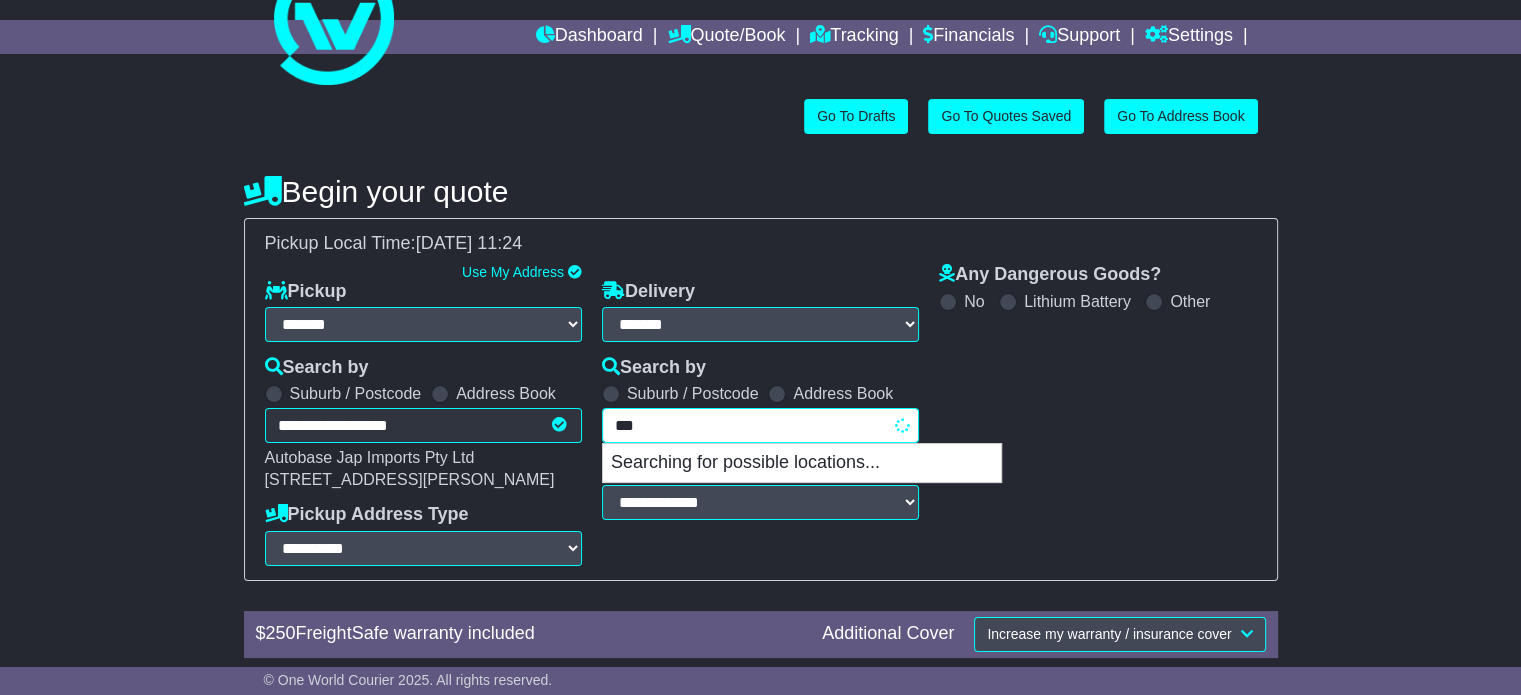 type on "****" 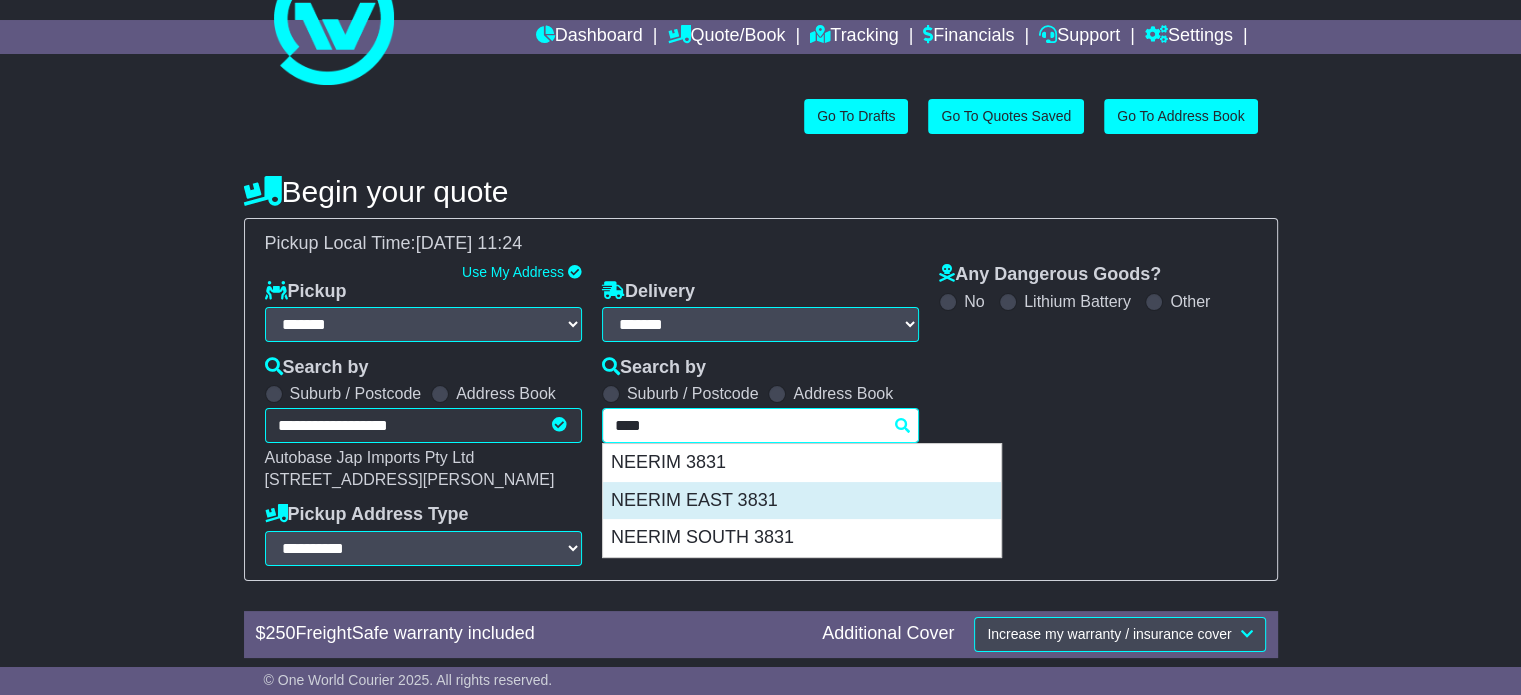 click on "NEERIM EAST 3831" at bounding box center [802, 501] 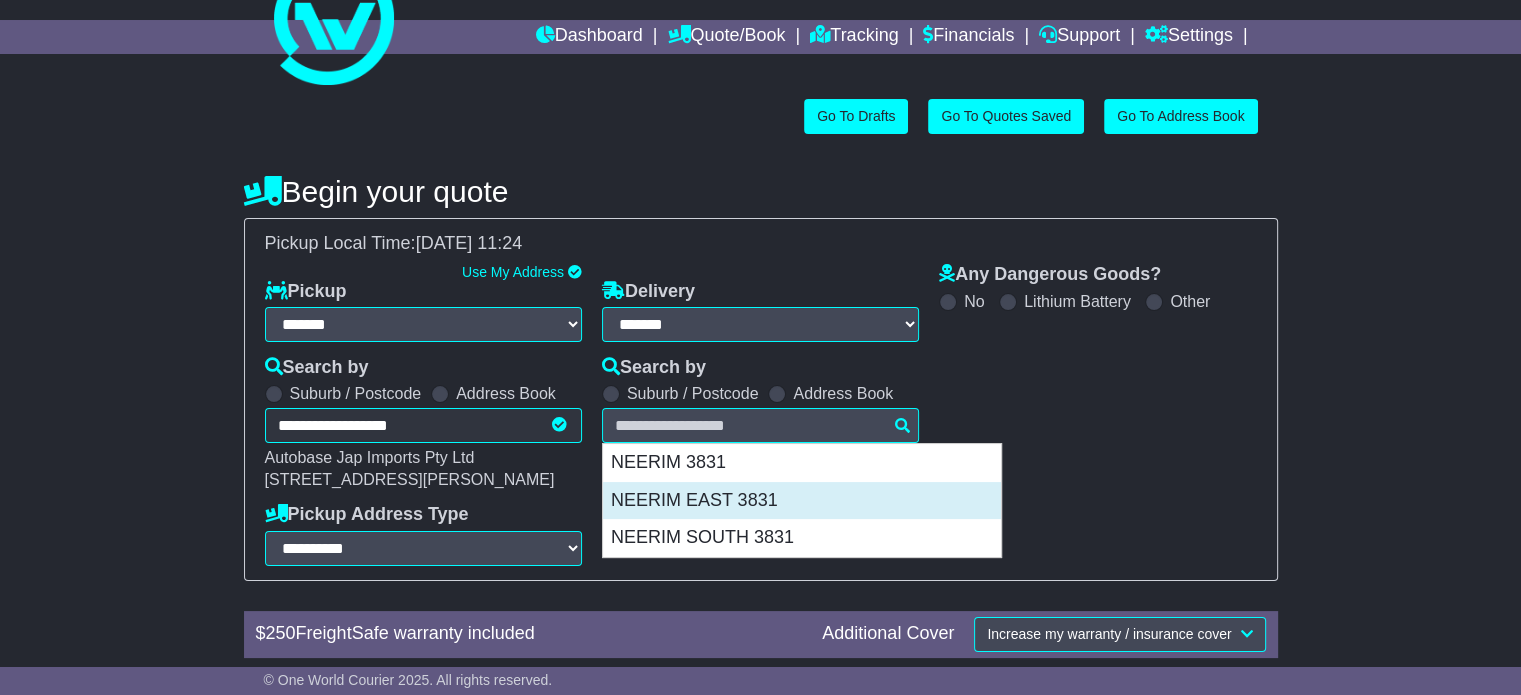 type on "**********" 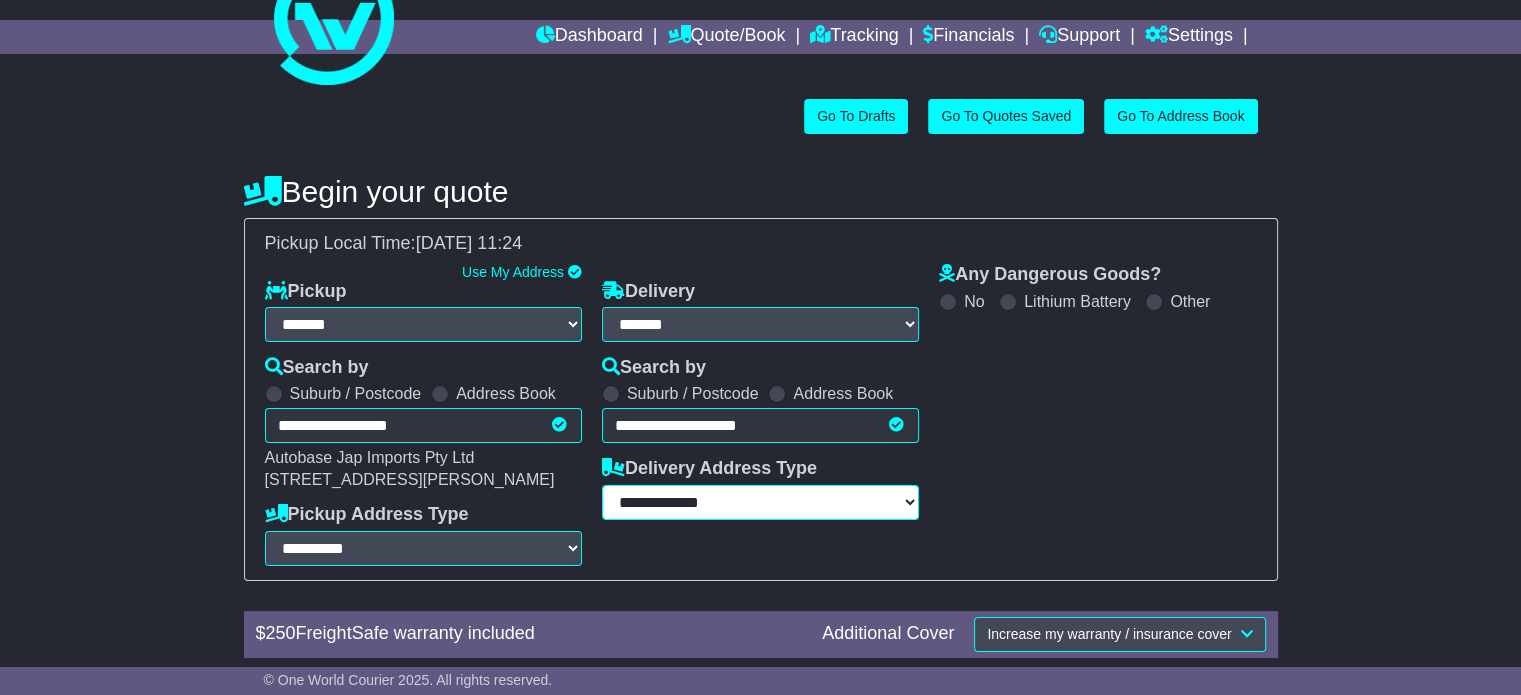 click on "**********" at bounding box center (760, 502) 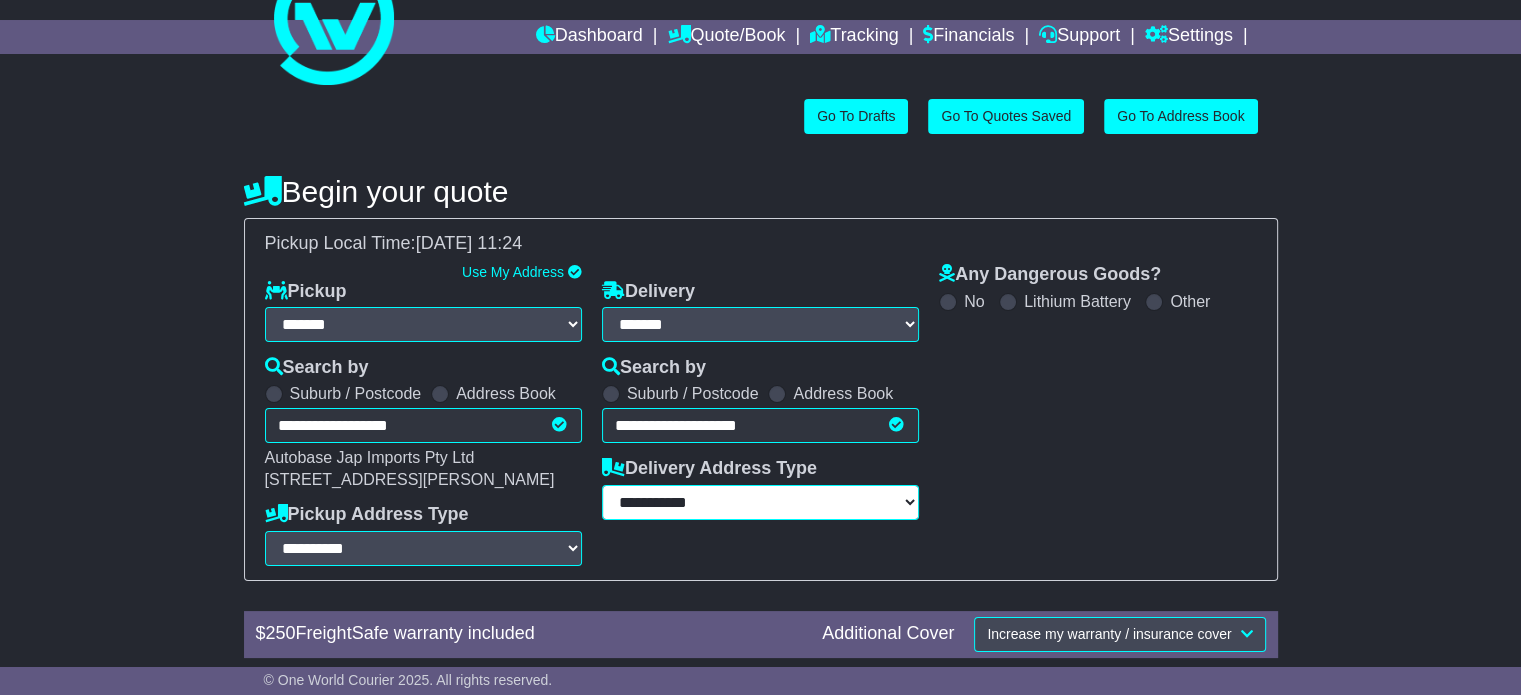 click on "**********" at bounding box center (760, 502) 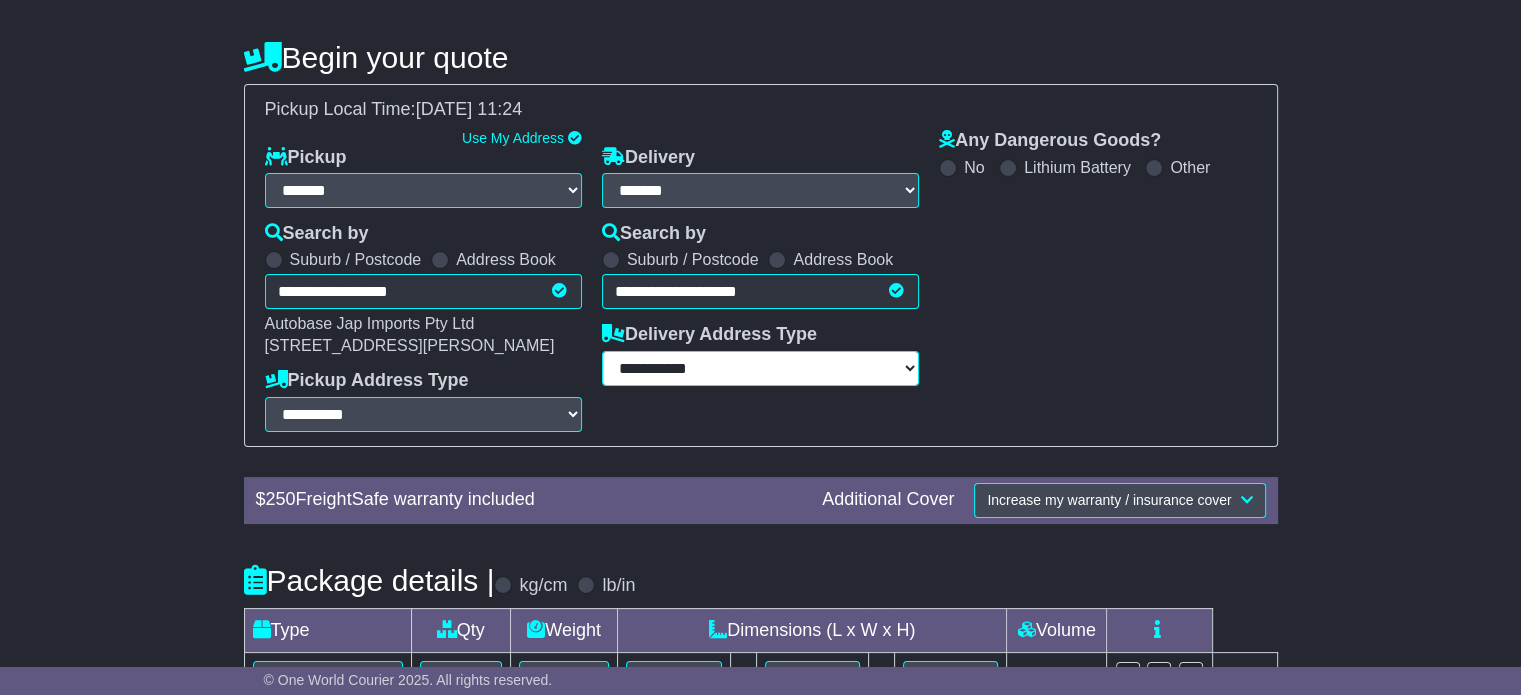 scroll, scrollTop: 360, scrollLeft: 0, axis: vertical 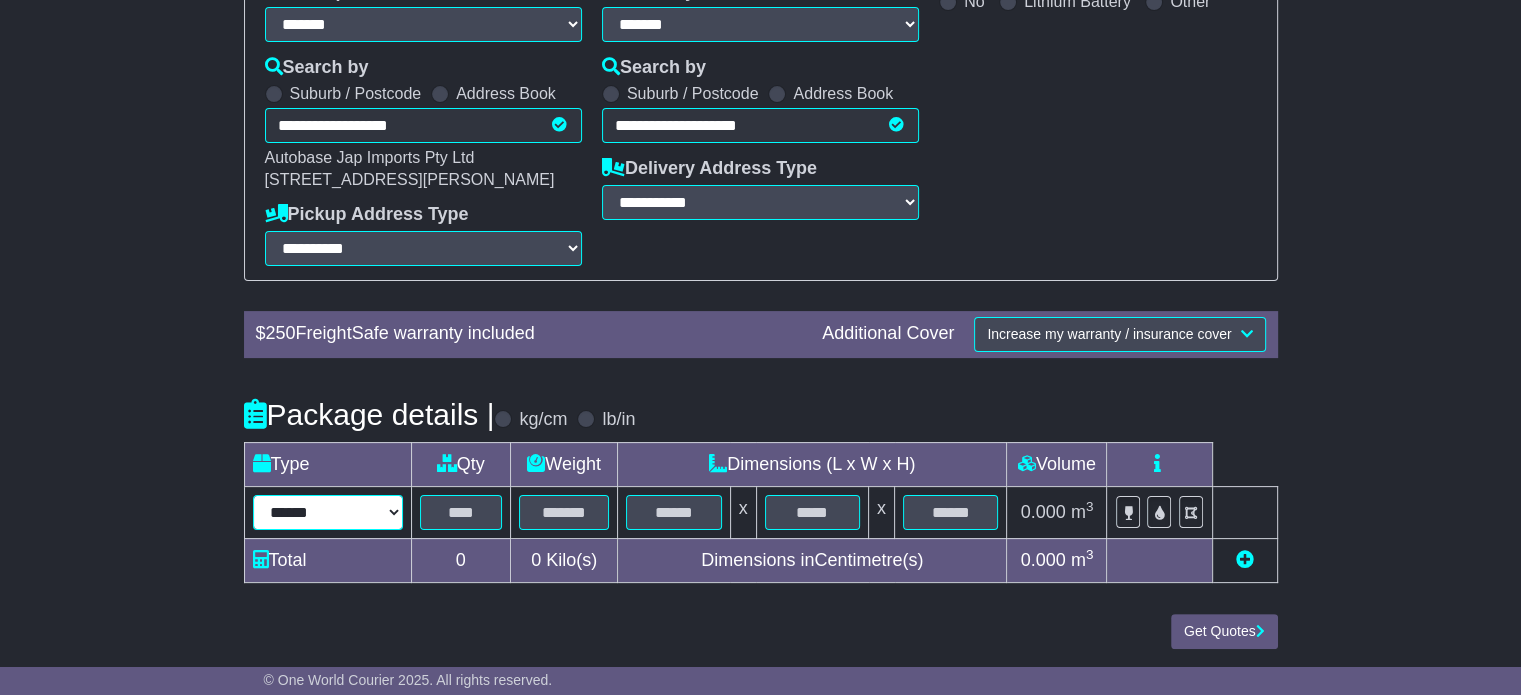 click on "****** ****** *** ******** ***** **** **** ****** *** *******" at bounding box center (328, 512) 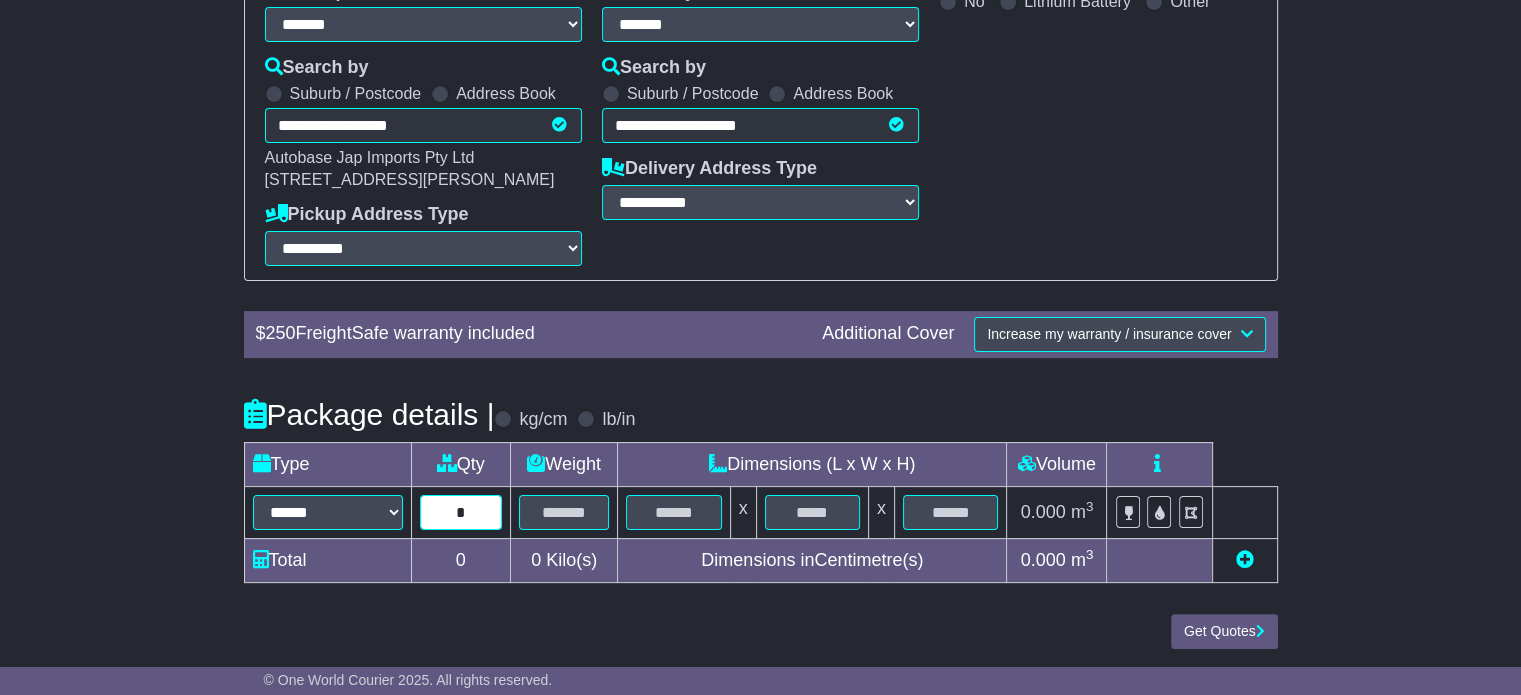 type on "*" 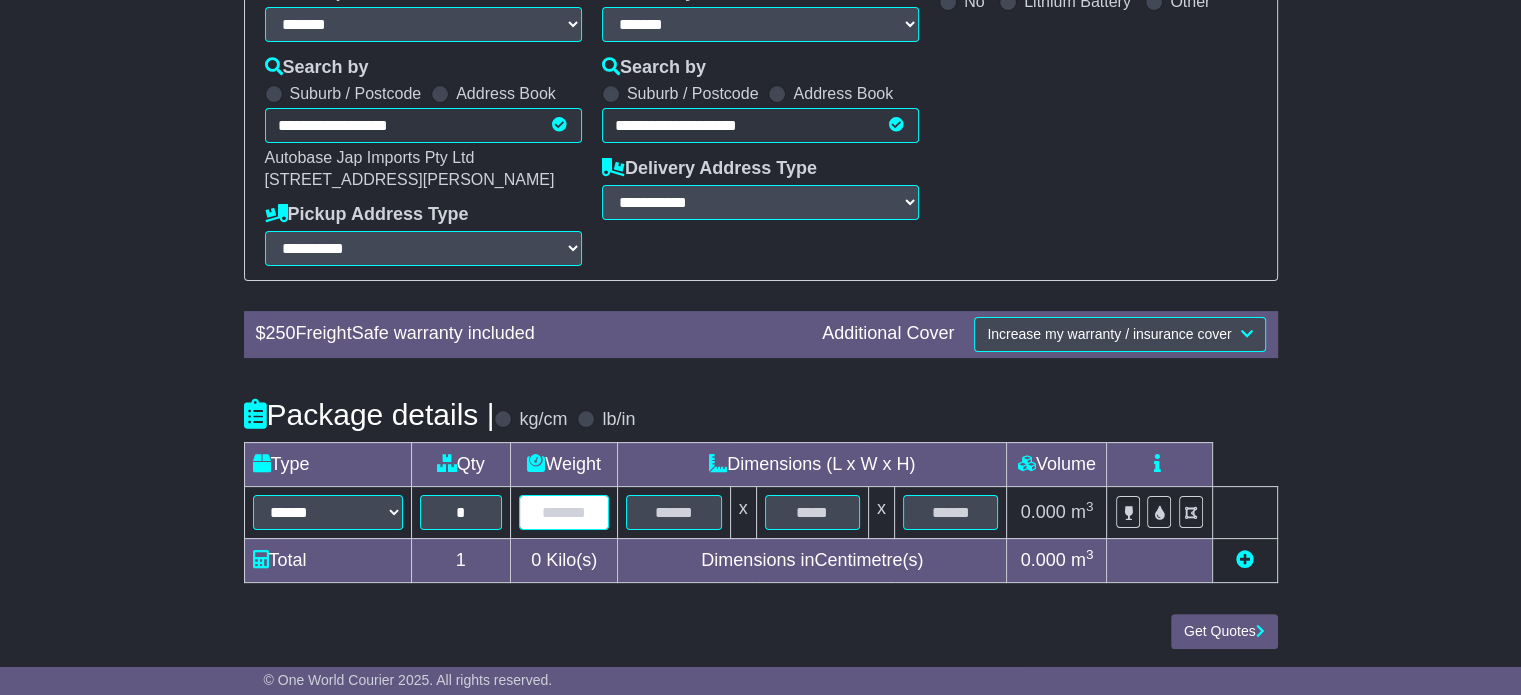type on "*" 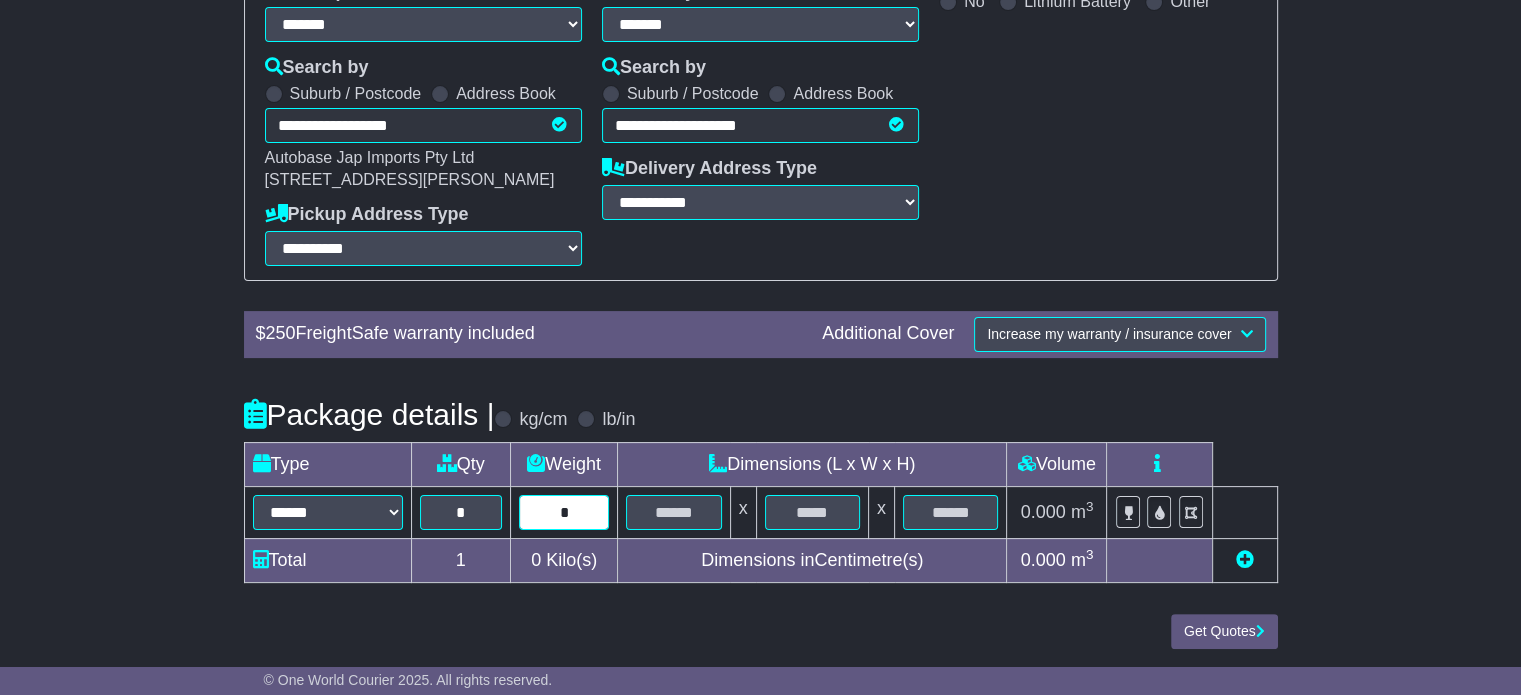 type on "*" 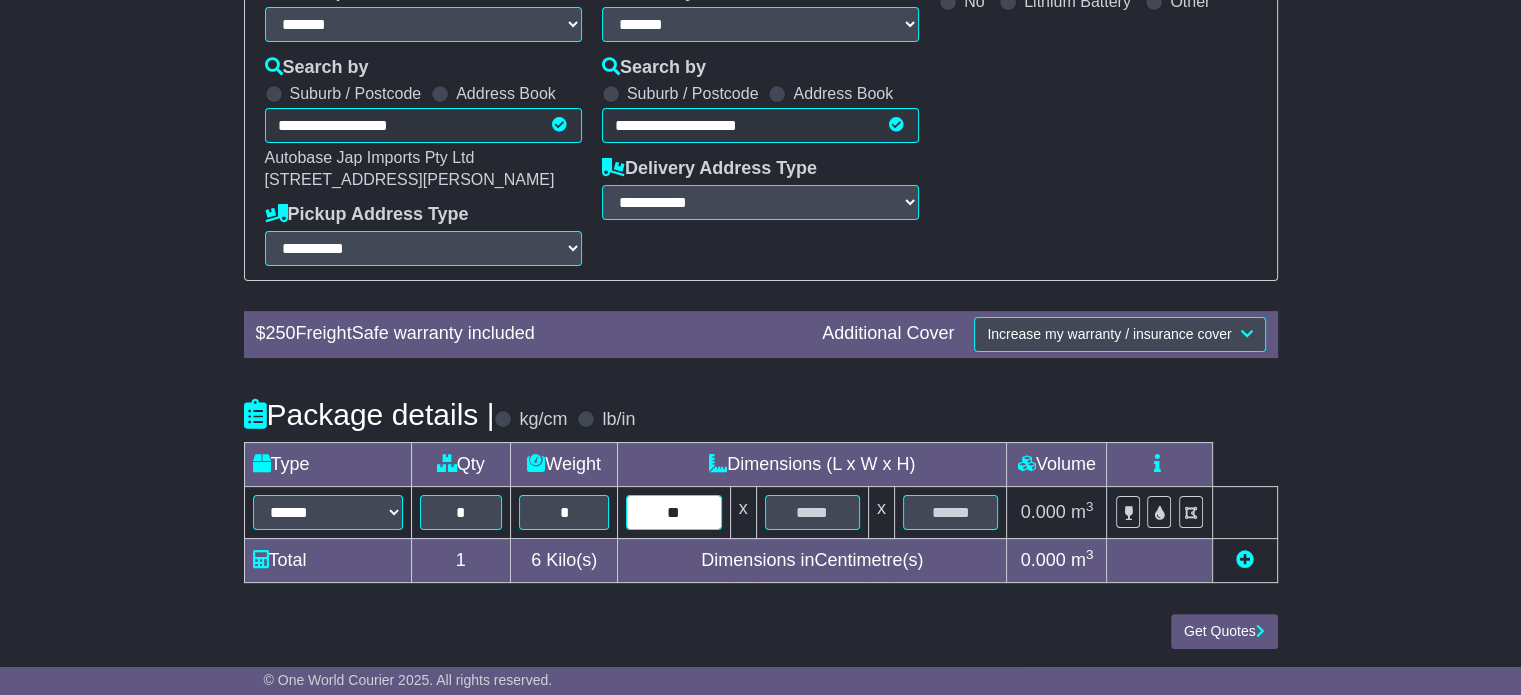 type on "**" 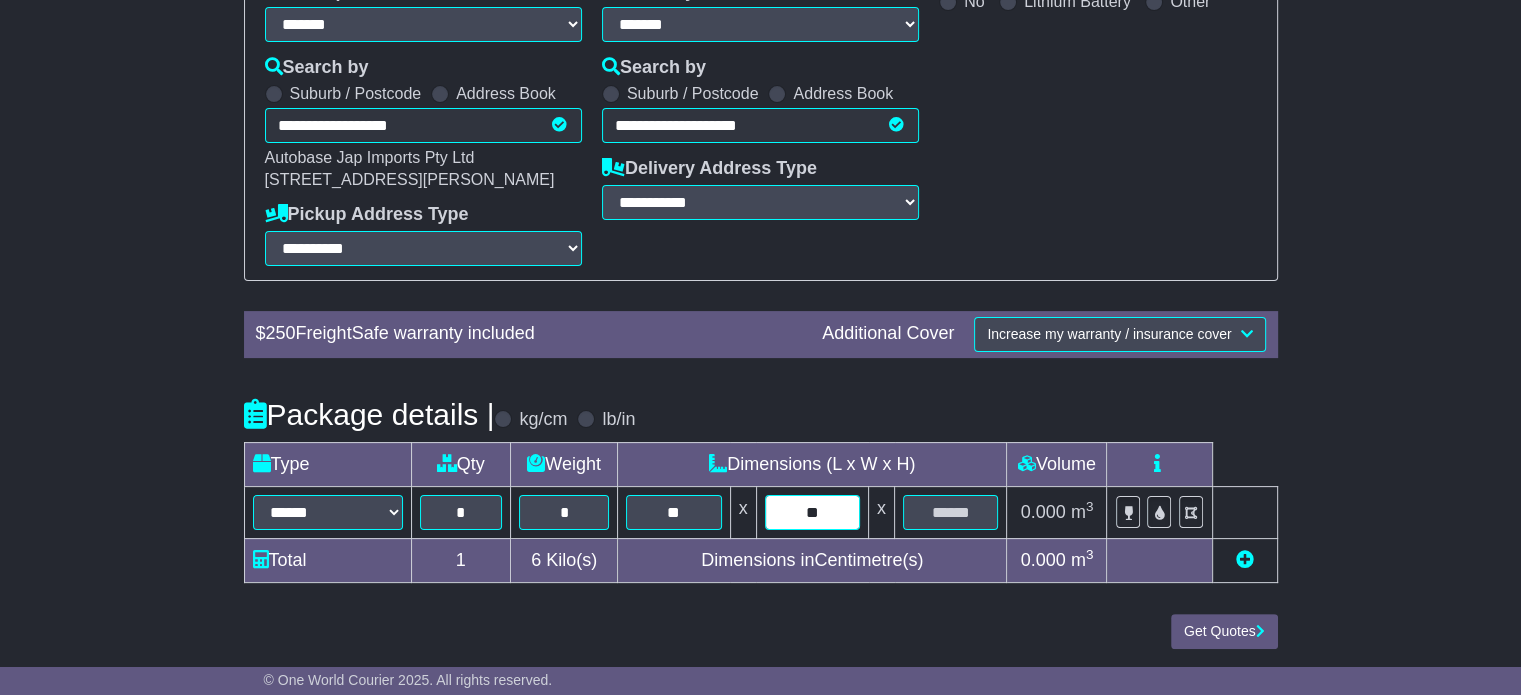 type on "**" 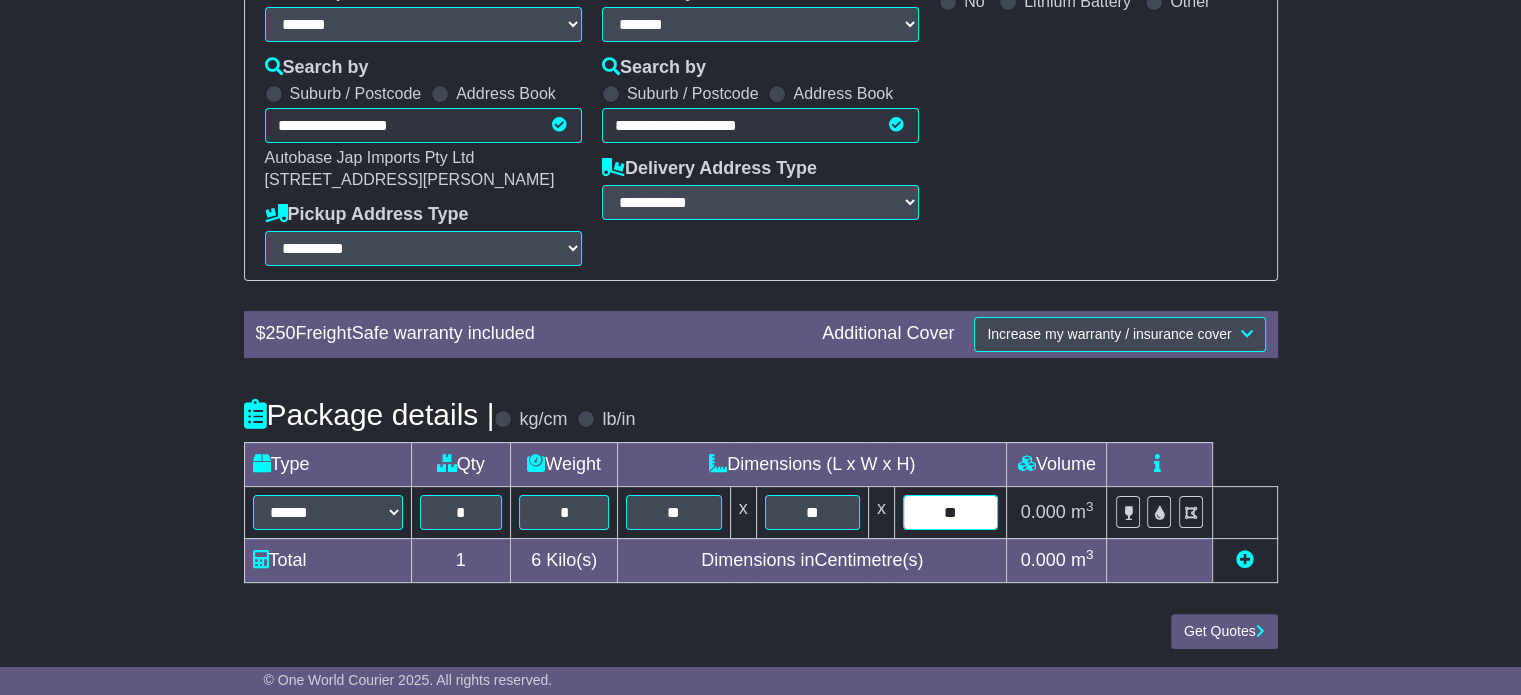 type on "**" 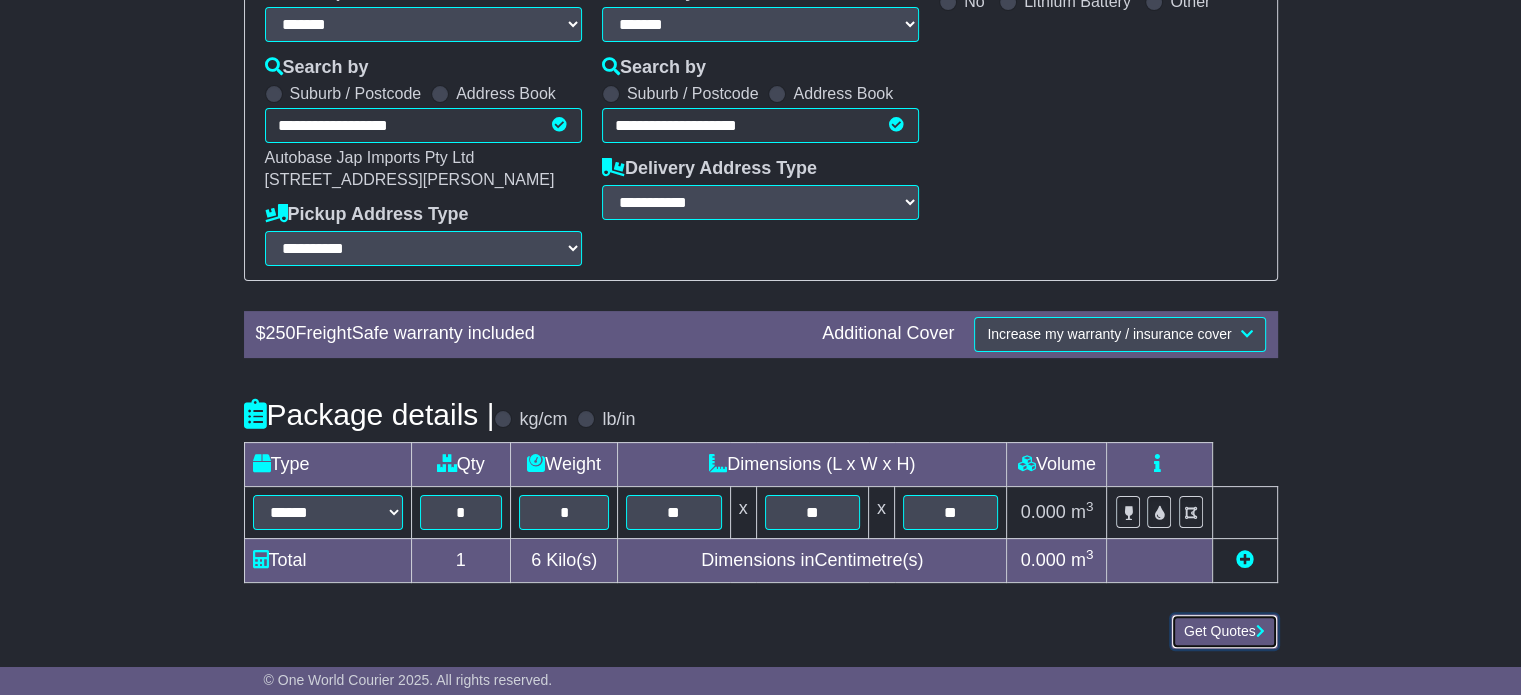 click on "Get Quotes" at bounding box center (1224, 631) 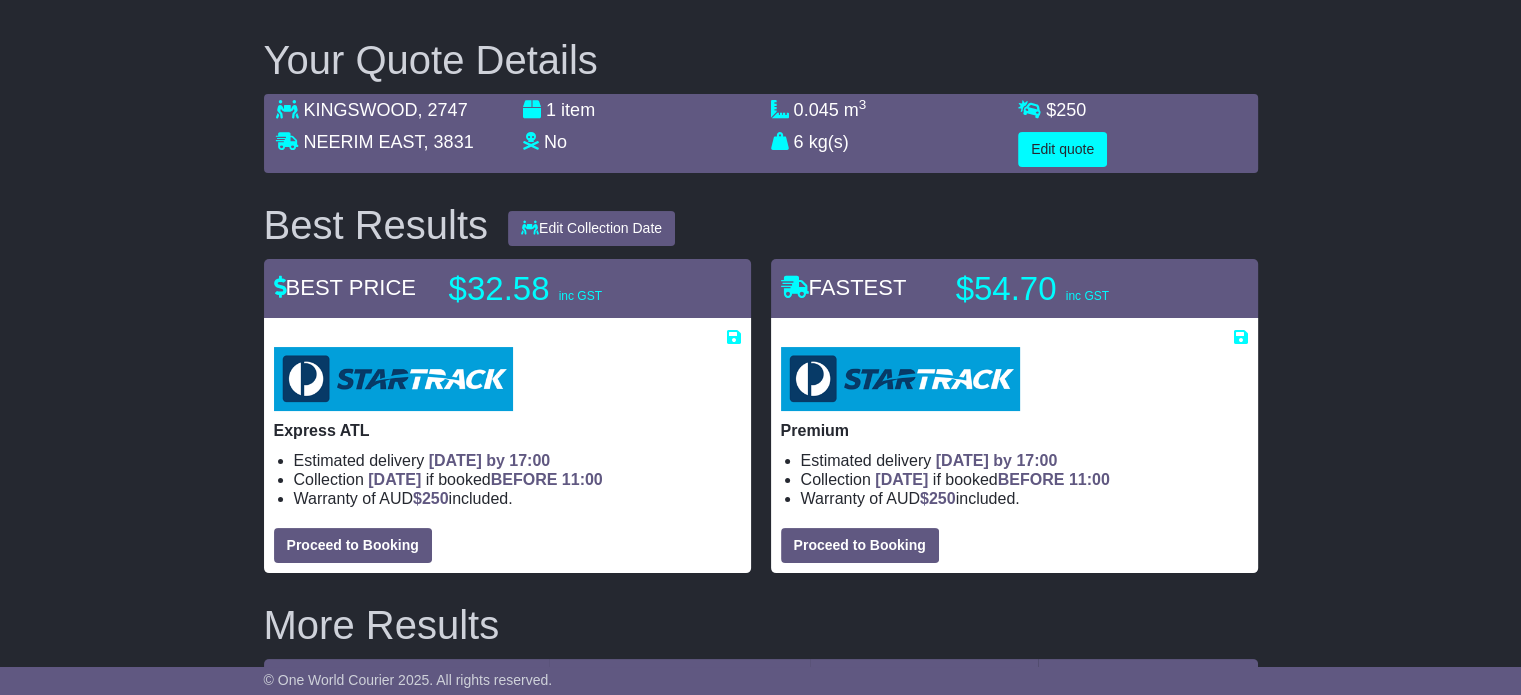 scroll, scrollTop: 0, scrollLeft: 0, axis: both 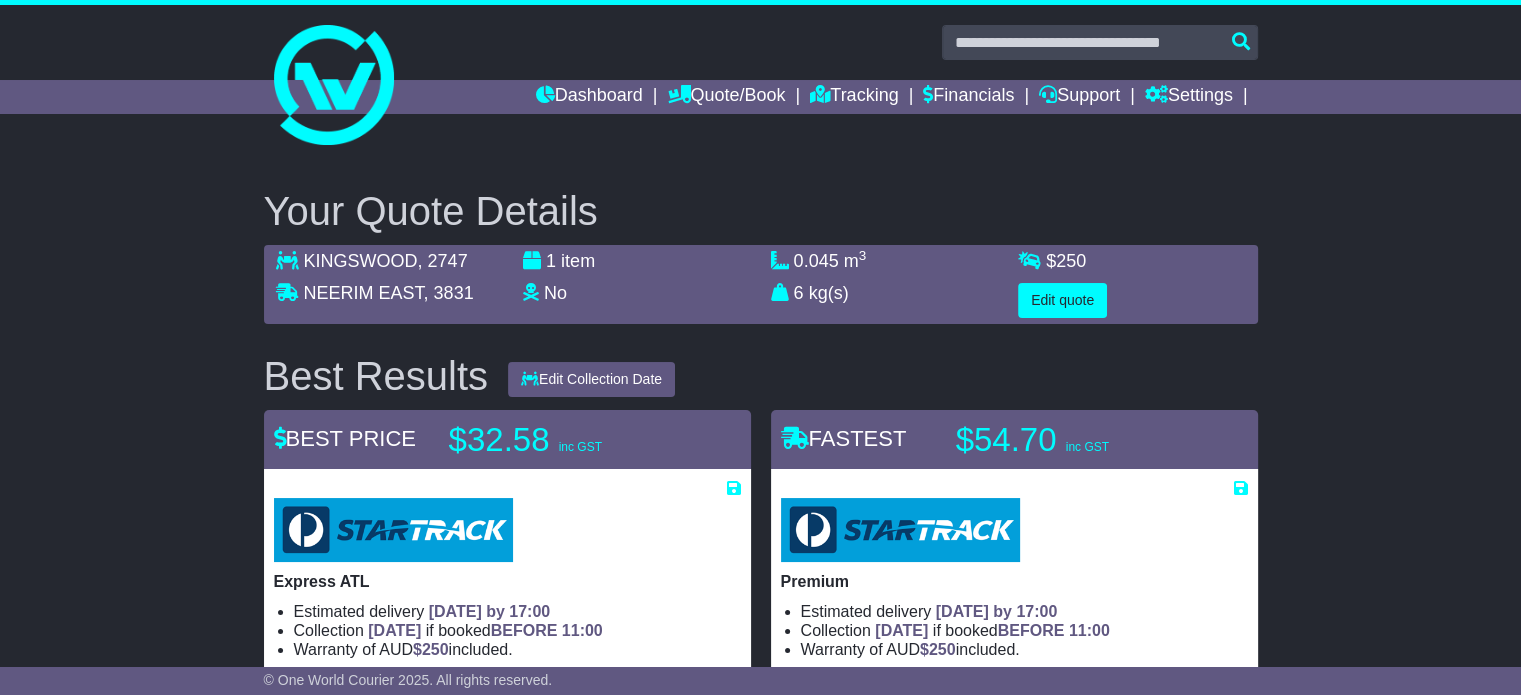 drag, startPoint x: 1181, startPoint y: 176, endPoint x: 876, endPoint y: 198, distance: 305.79242 